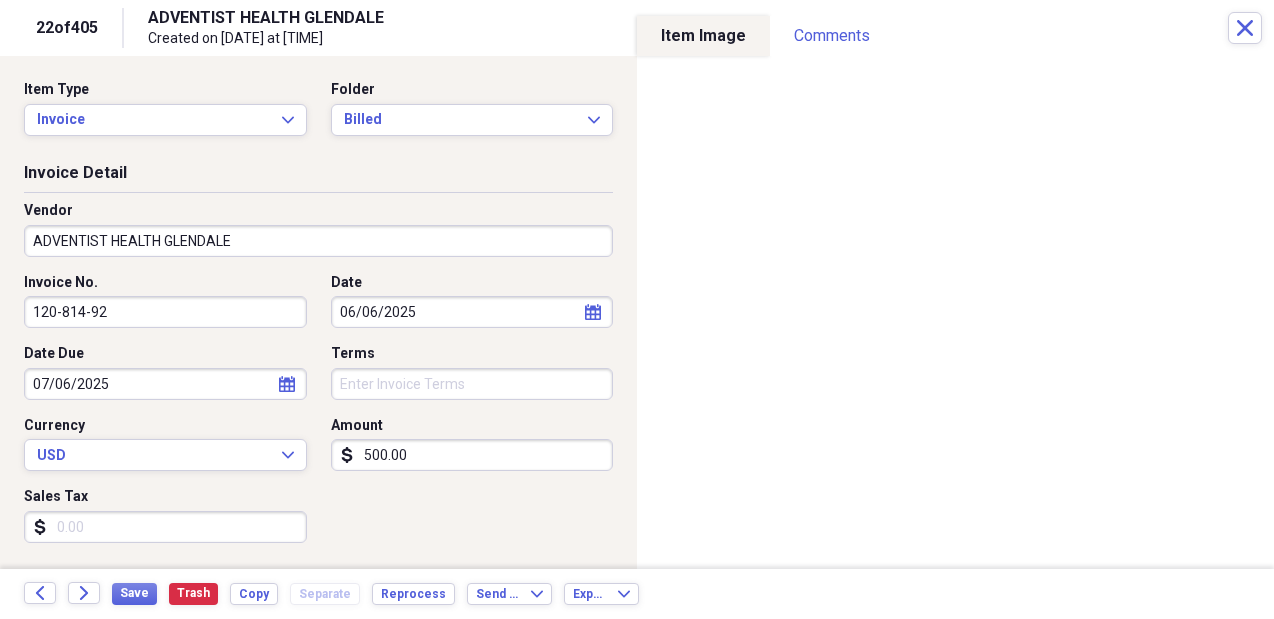 scroll, scrollTop: 0, scrollLeft: 0, axis: both 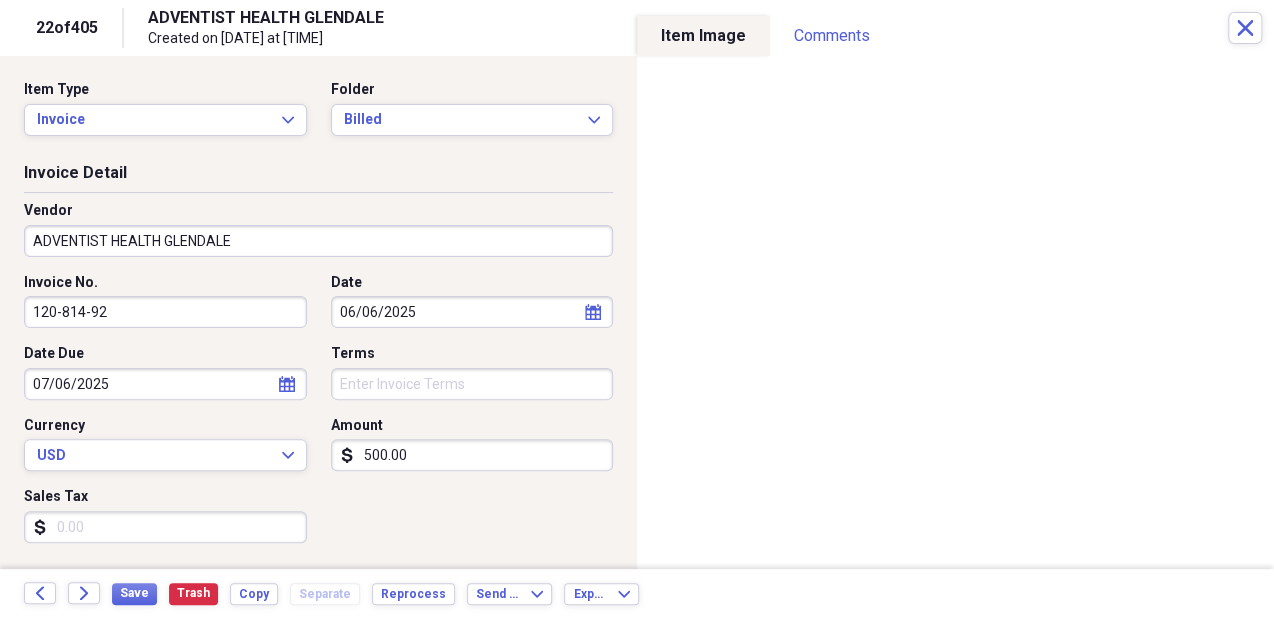click on "Invoice Detail" at bounding box center [318, 177] 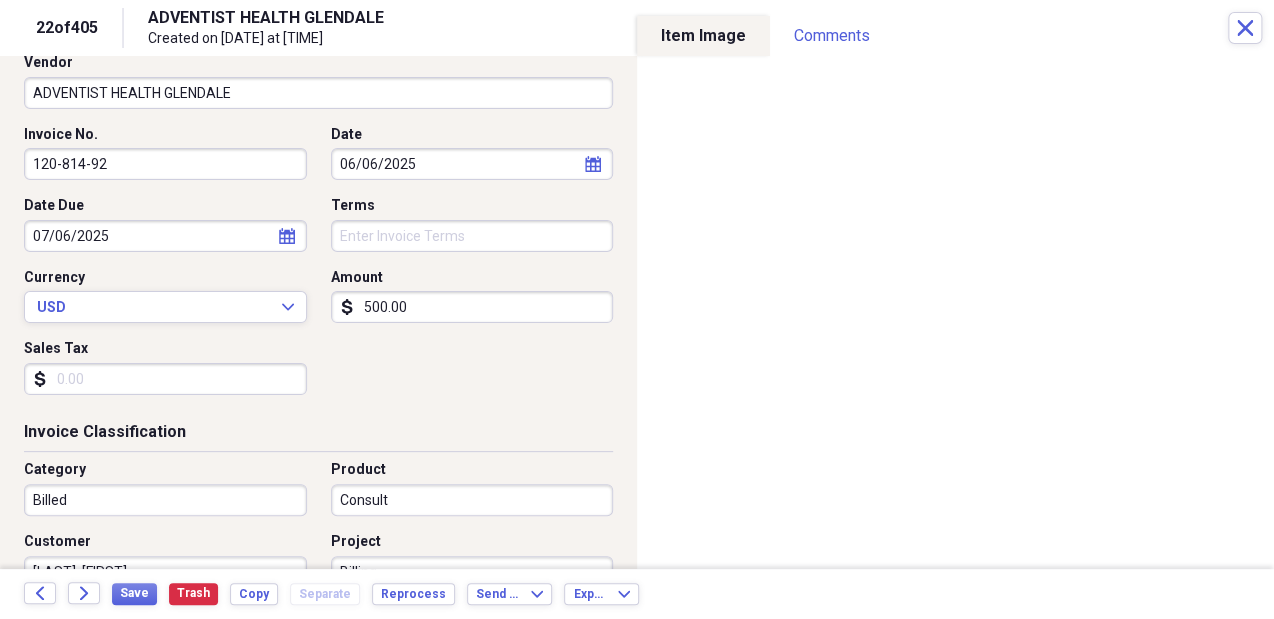 scroll, scrollTop: 0, scrollLeft: 0, axis: both 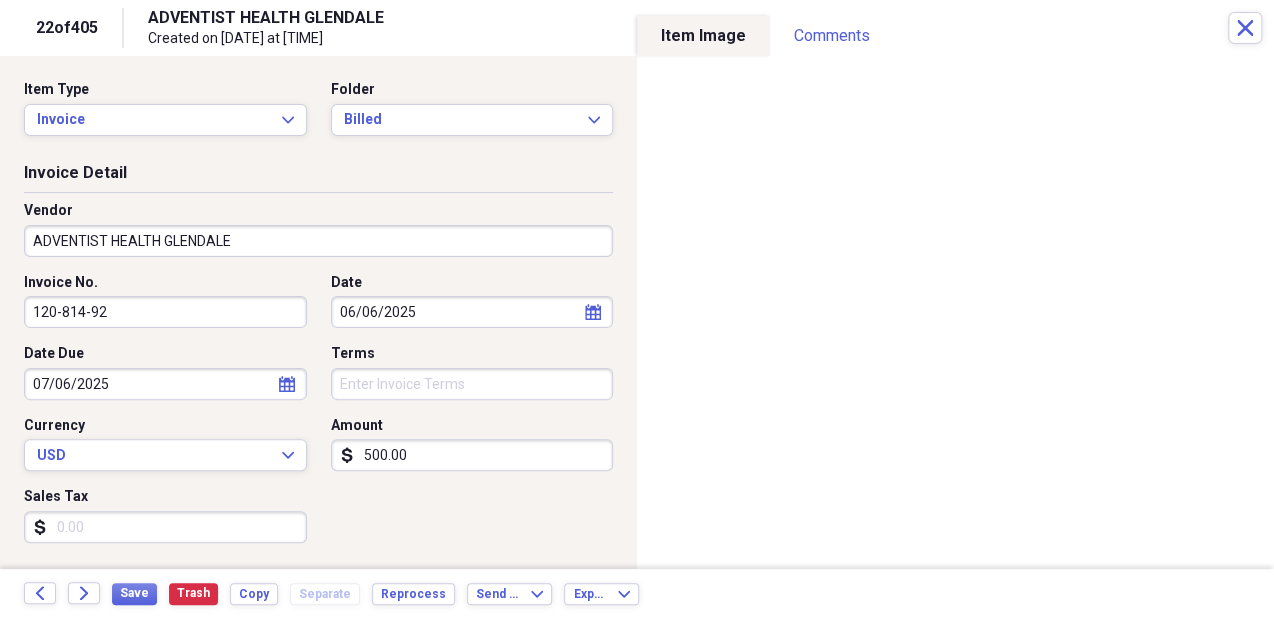 drag, startPoint x: 1239, startPoint y: 24, endPoint x: 907, endPoint y: 21, distance: 332.01355 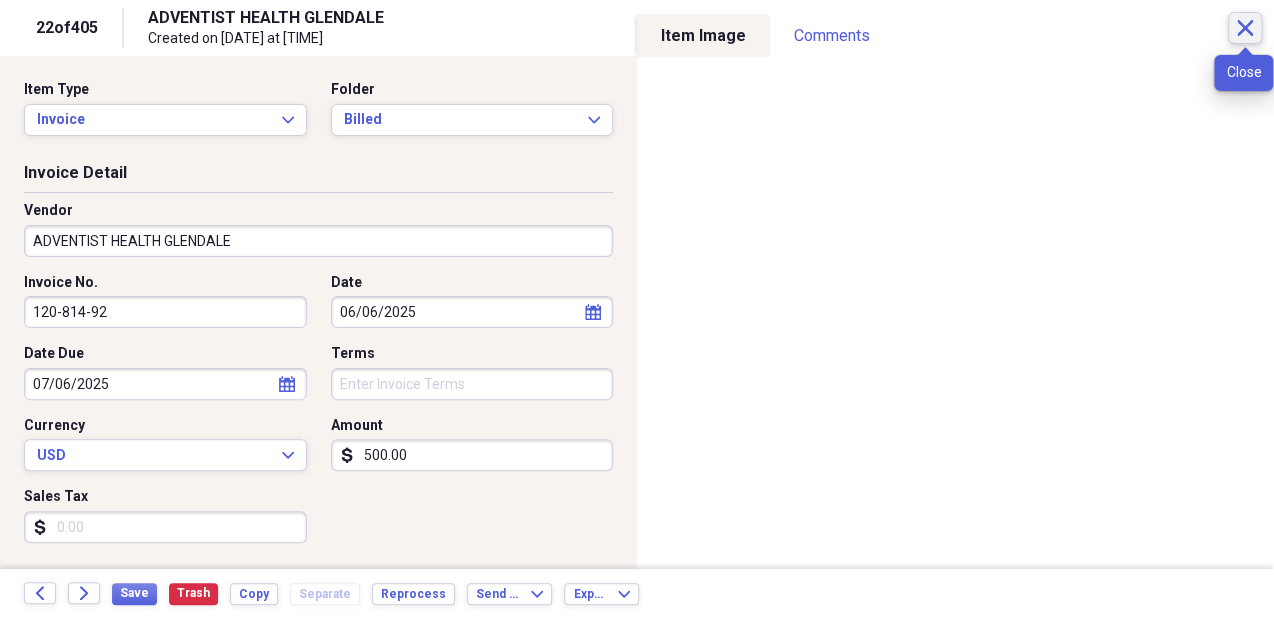 click on "Close" at bounding box center (1245, 28) 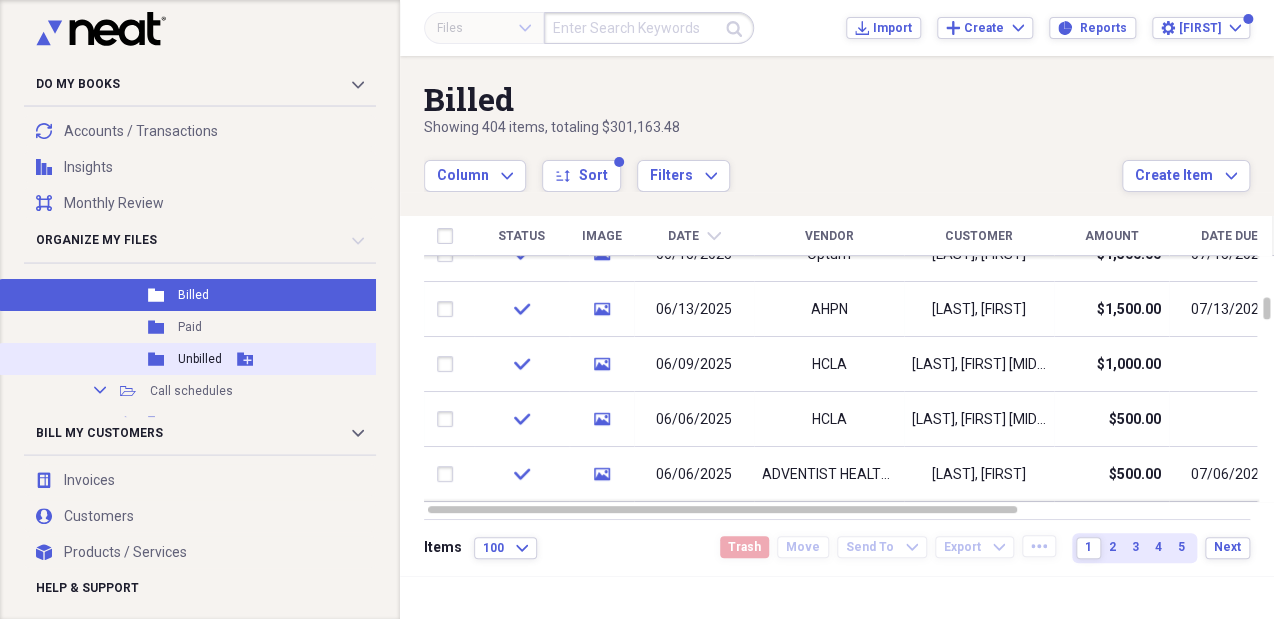 click on "Unbilled" at bounding box center [200, 359] 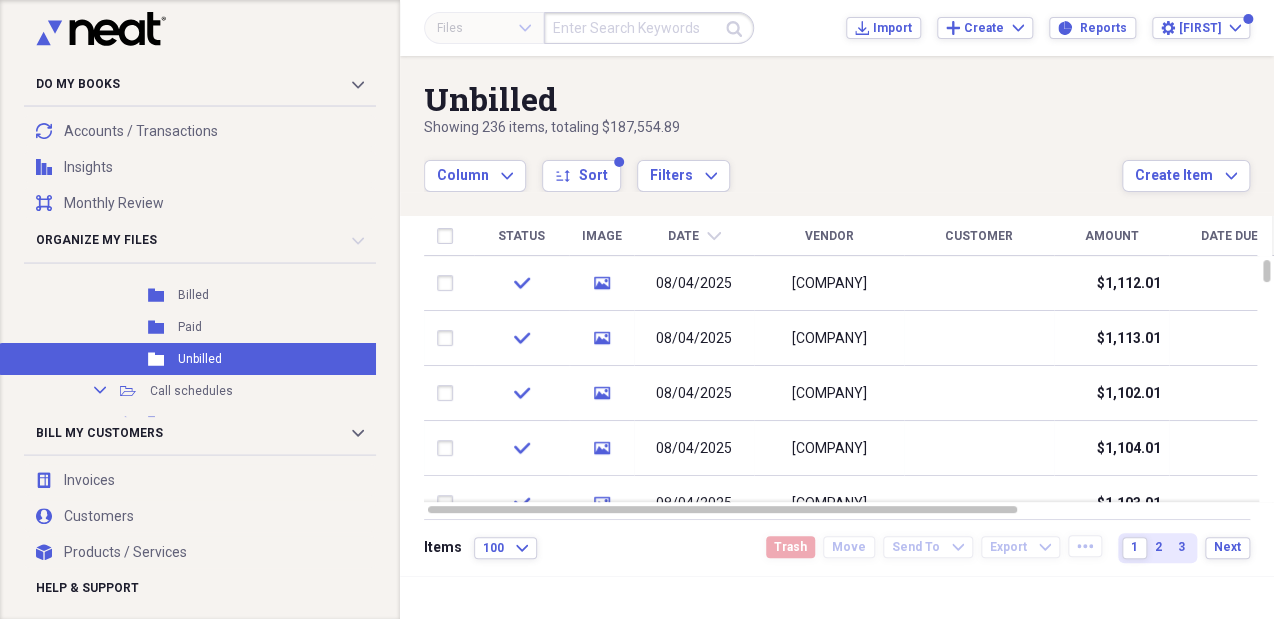 click on "Date" at bounding box center (683, 236) 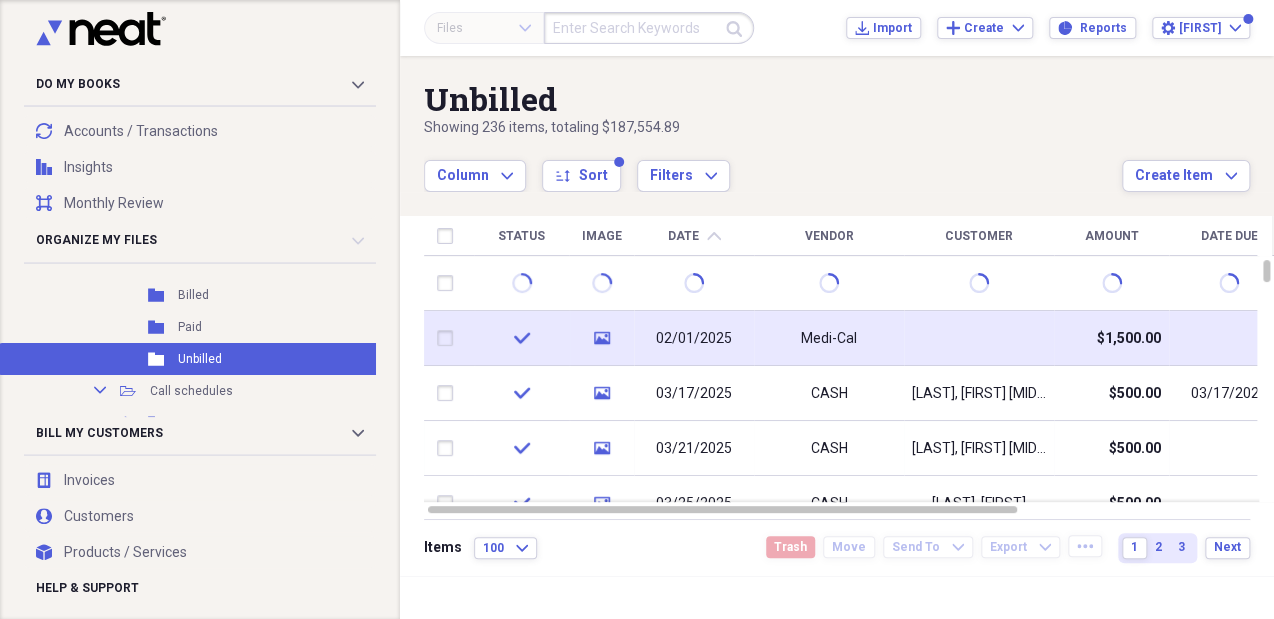 click on "02/01/2025" at bounding box center (694, 339) 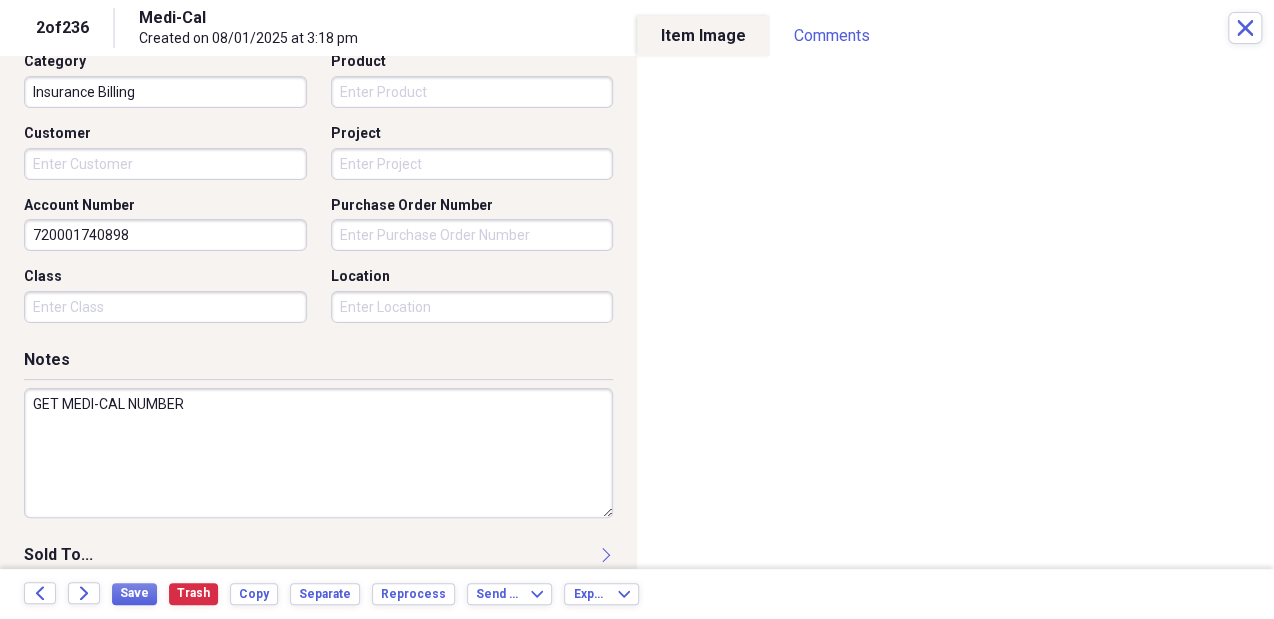 scroll, scrollTop: 560, scrollLeft: 0, axis: vertical 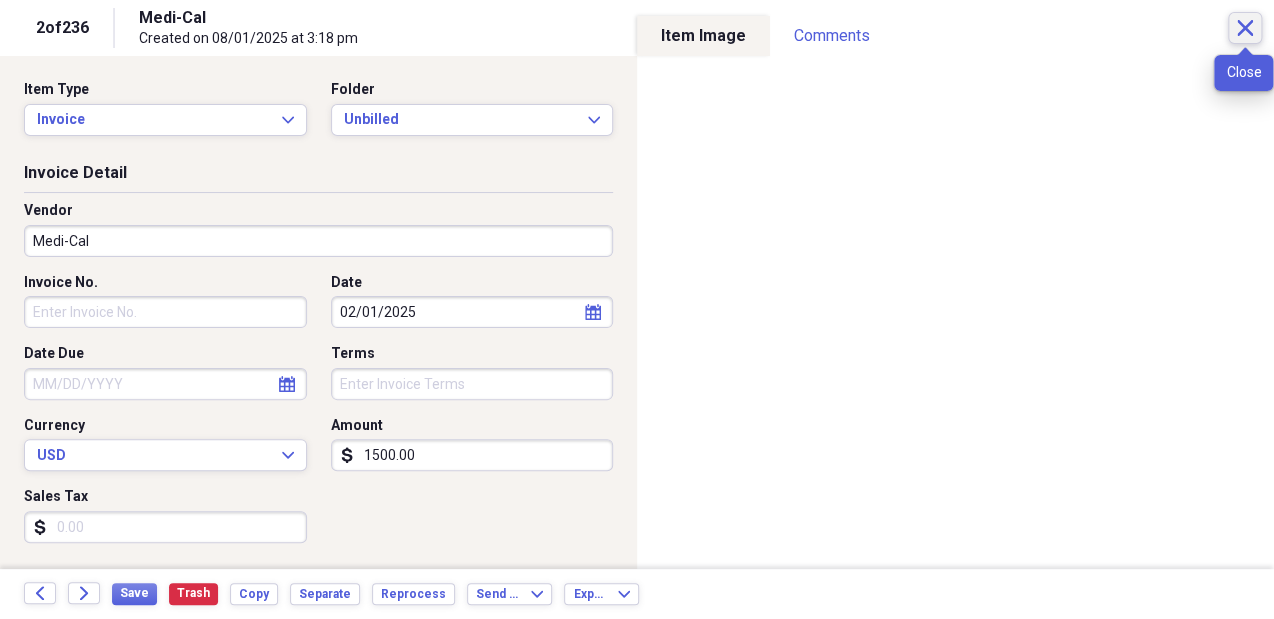 click on "Close" at bounding box center (1245, 28) 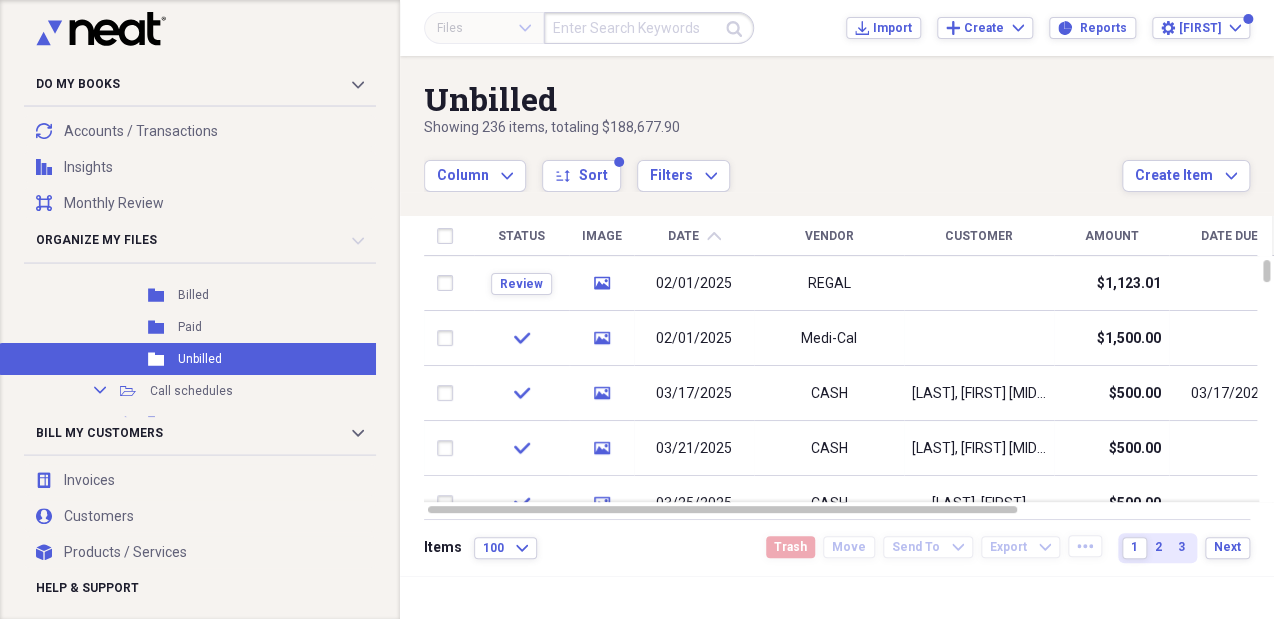 scroll, scrollTop: 0, scrollLeft: 0, axis: both 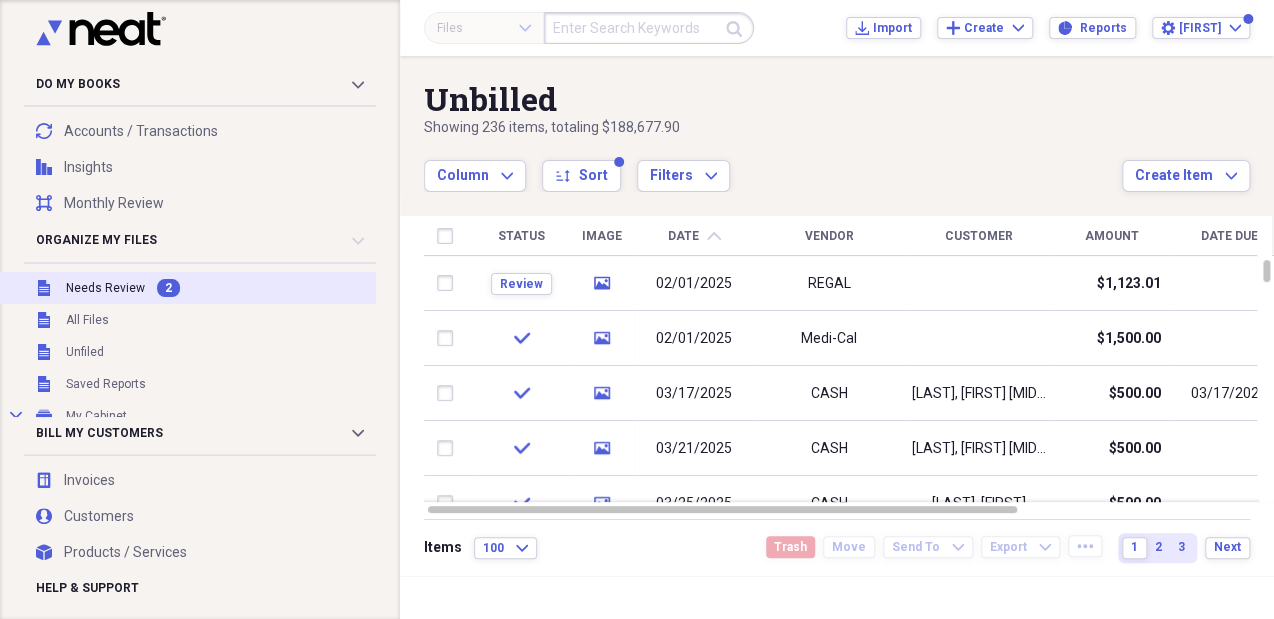 click on "Needs Review" at bounding box center [105, 288] 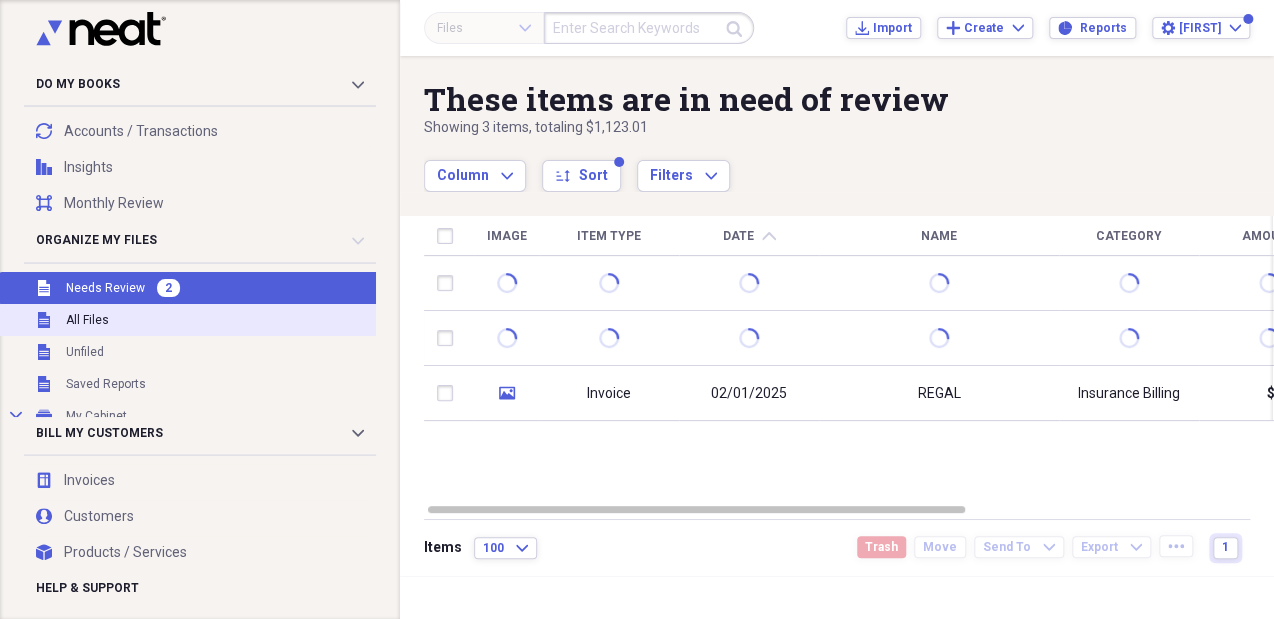 click on "All Files" at bounding box center (87, 320) 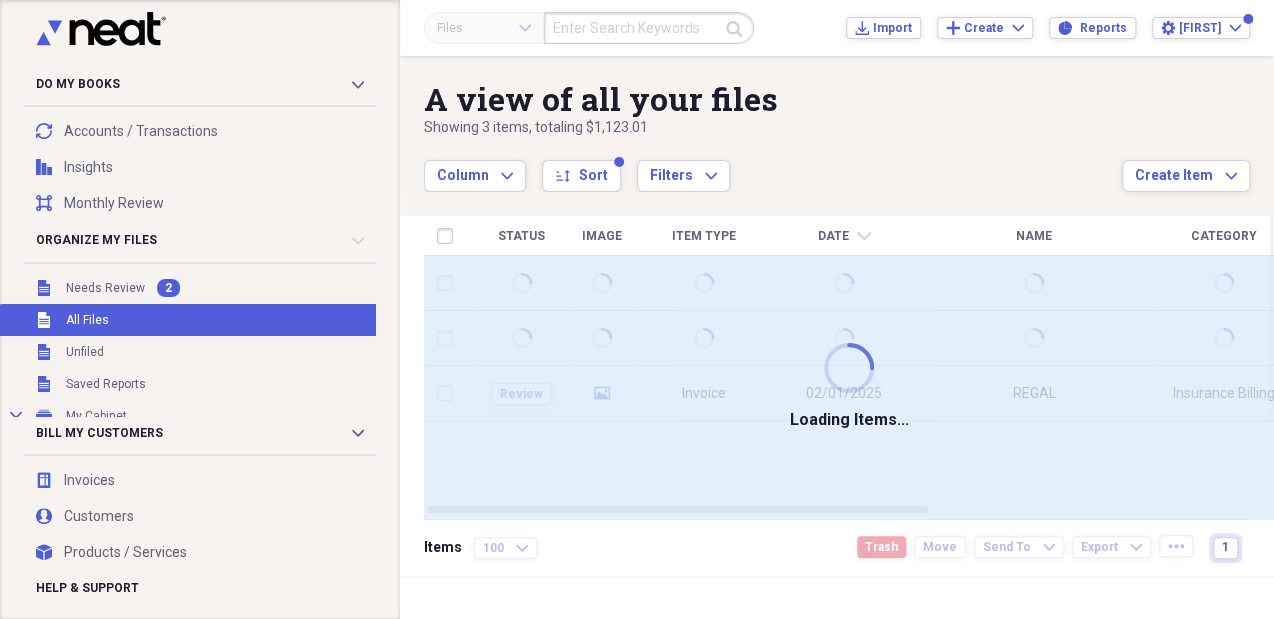 click at bounding box center (649, 28) 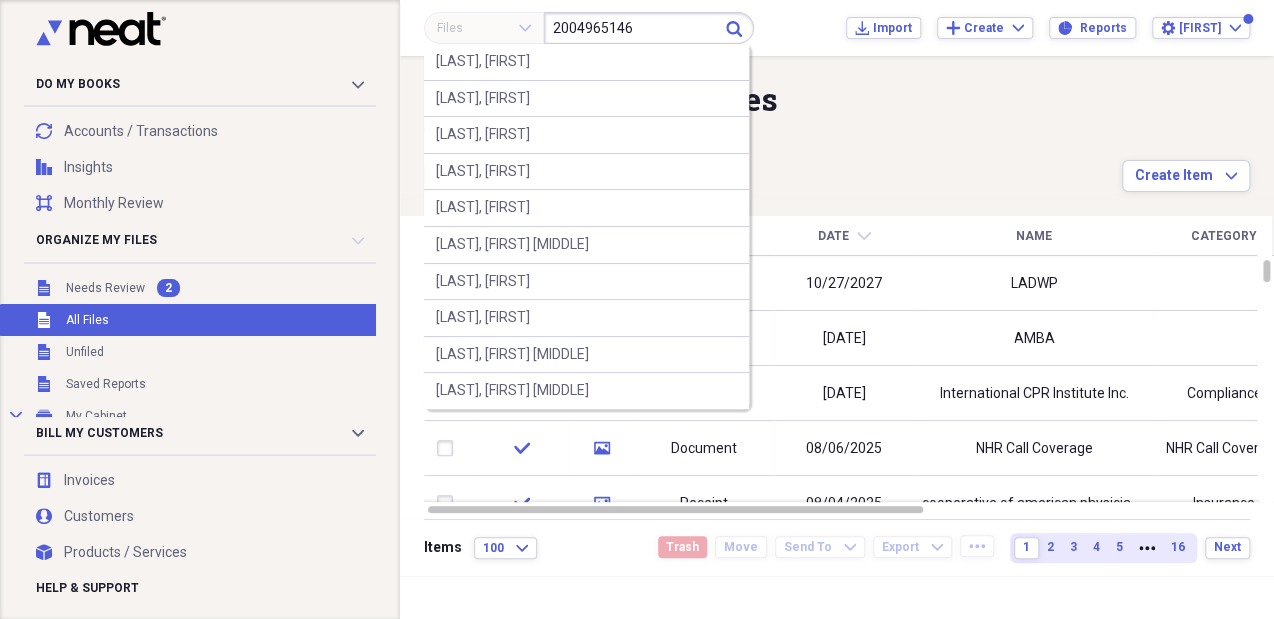 type on "2004965146" 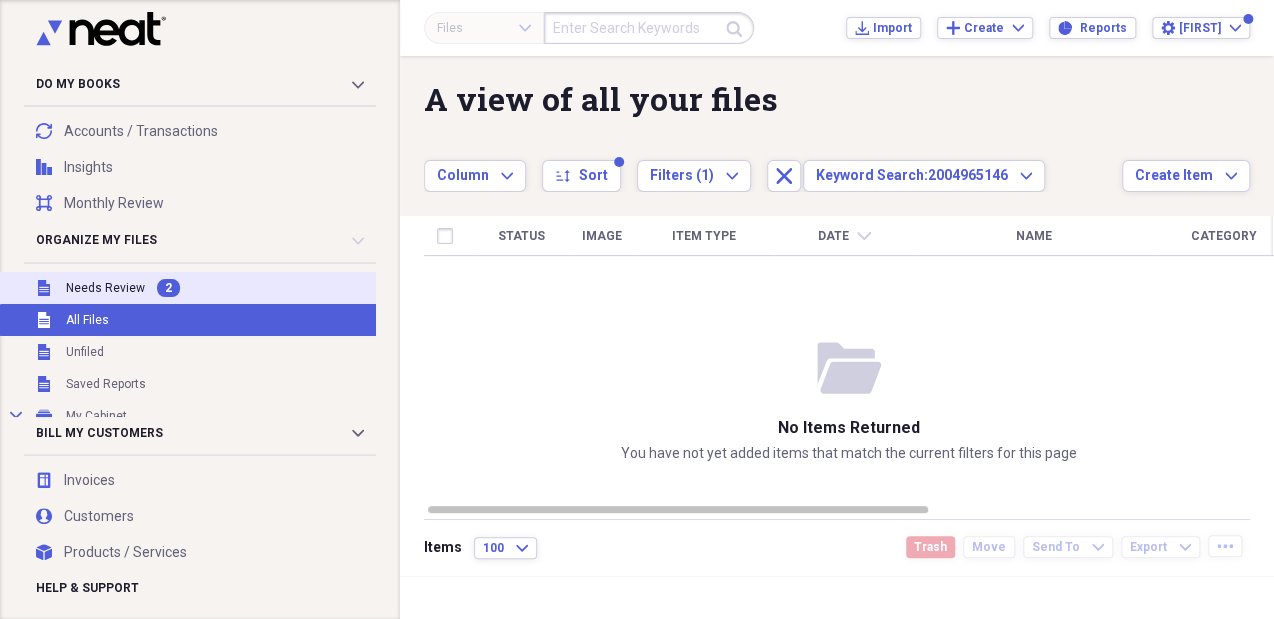 click on "Unfiled Needs Review 2" at bounding box center (213, 288) 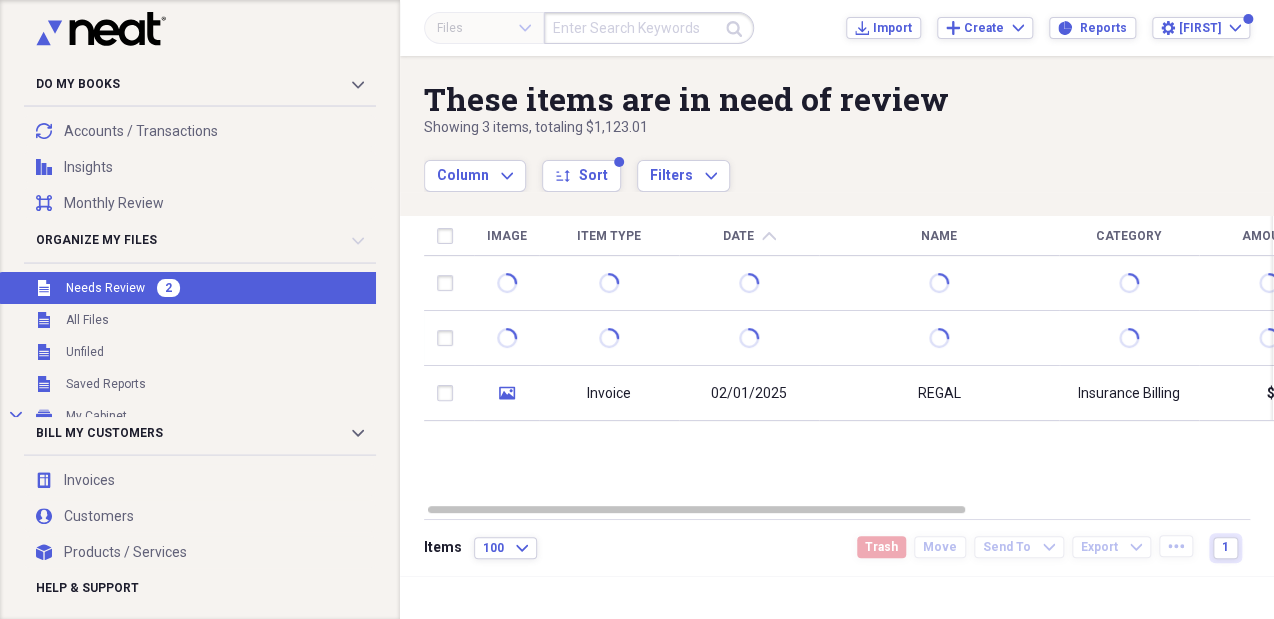 click at bounding box center (649, 28) 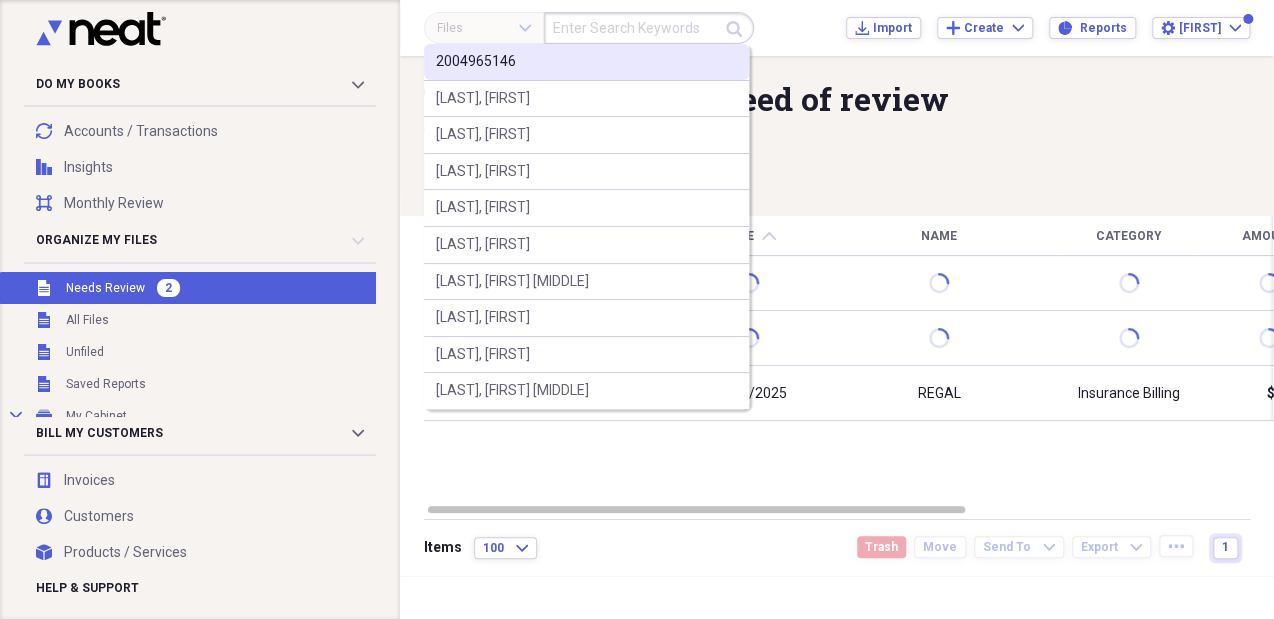 click on "2004965146" at bounding box center [586, 62] 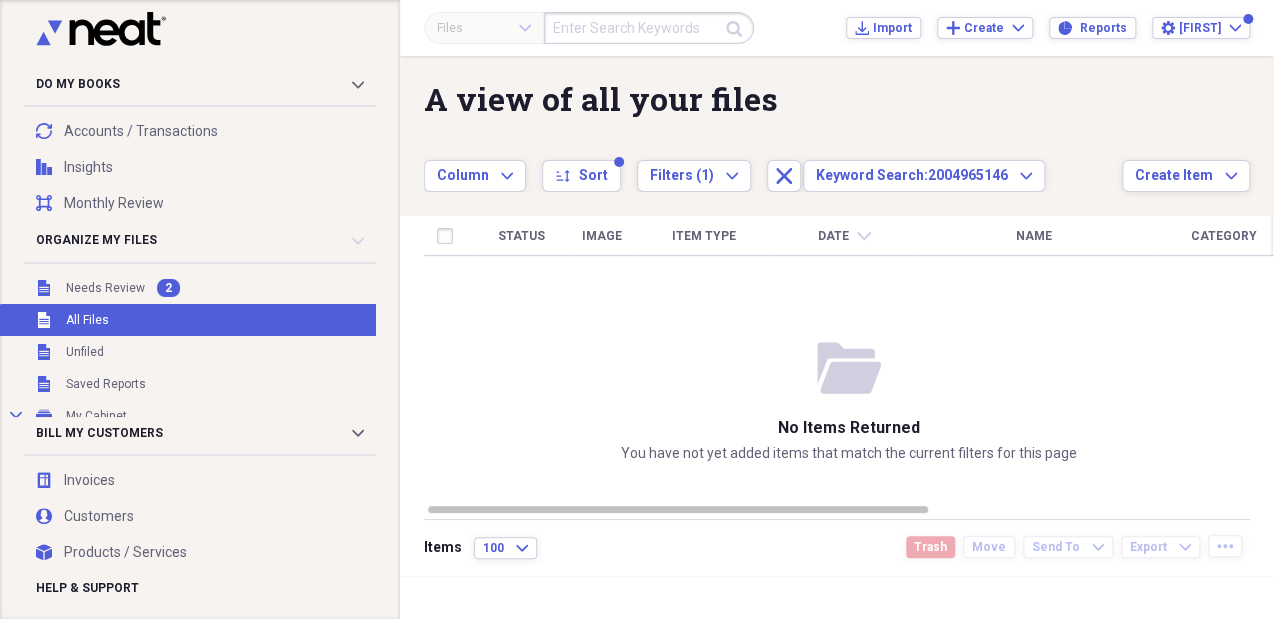 click at bounding box center [649, 28] 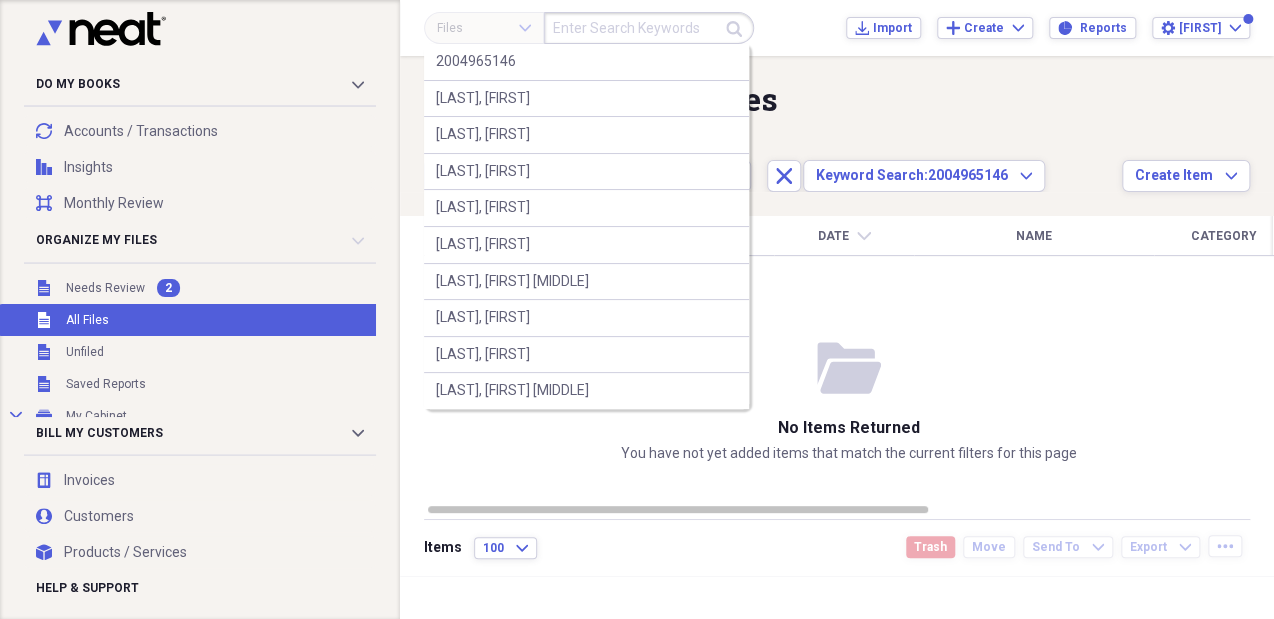 click at bounding box center (649, 28) 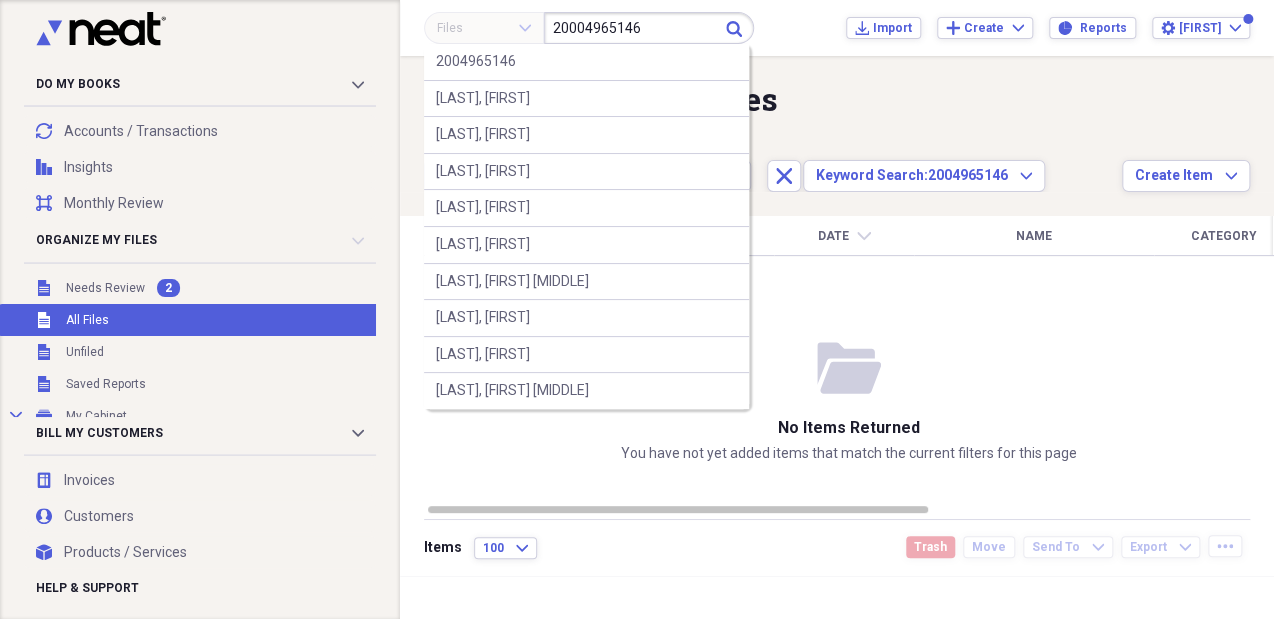 type on "20004965146" 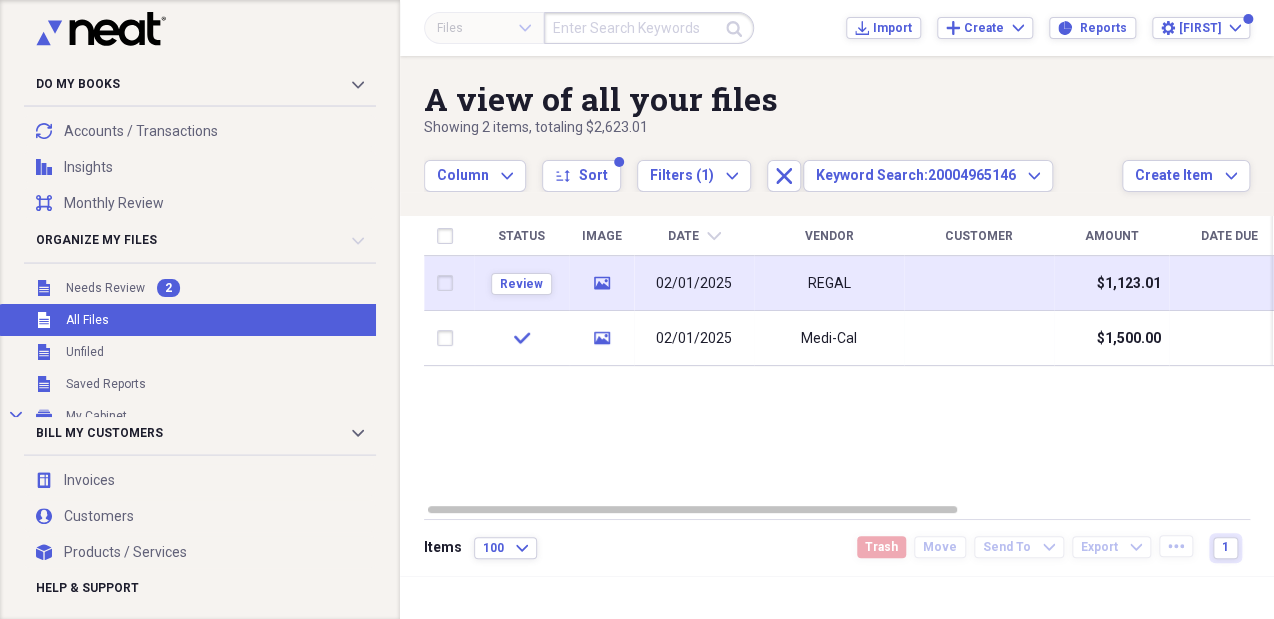 click at bounding box center [979, 283] 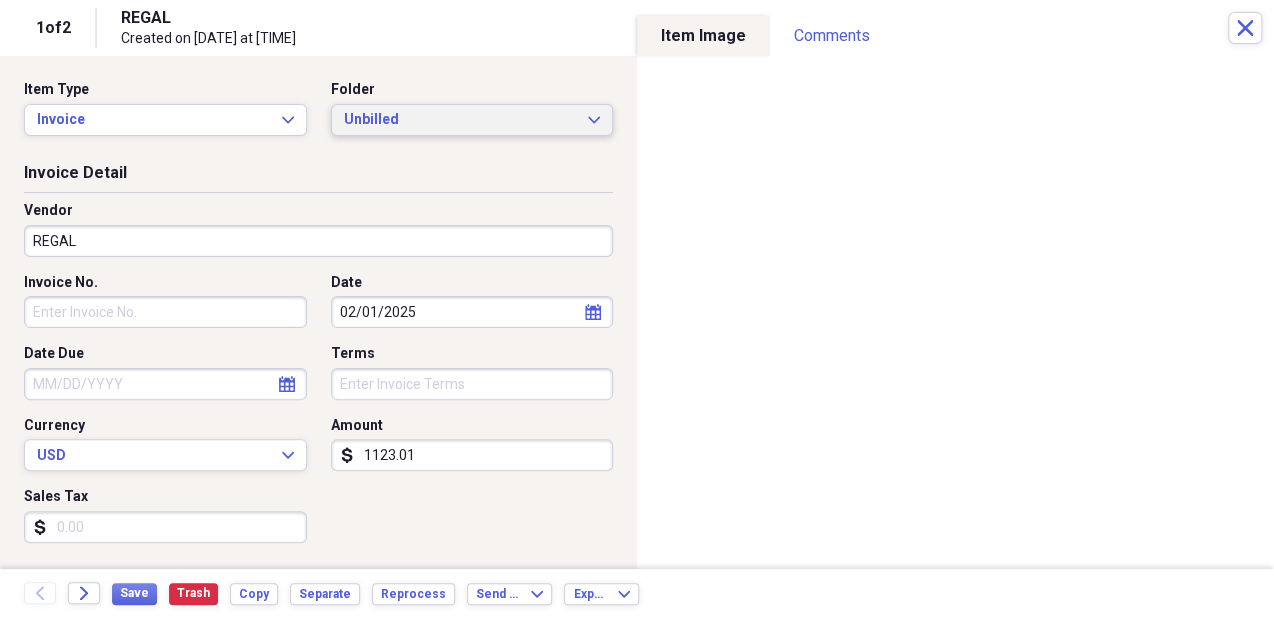 click on "Unbilled" at bounding box center (460, 120) 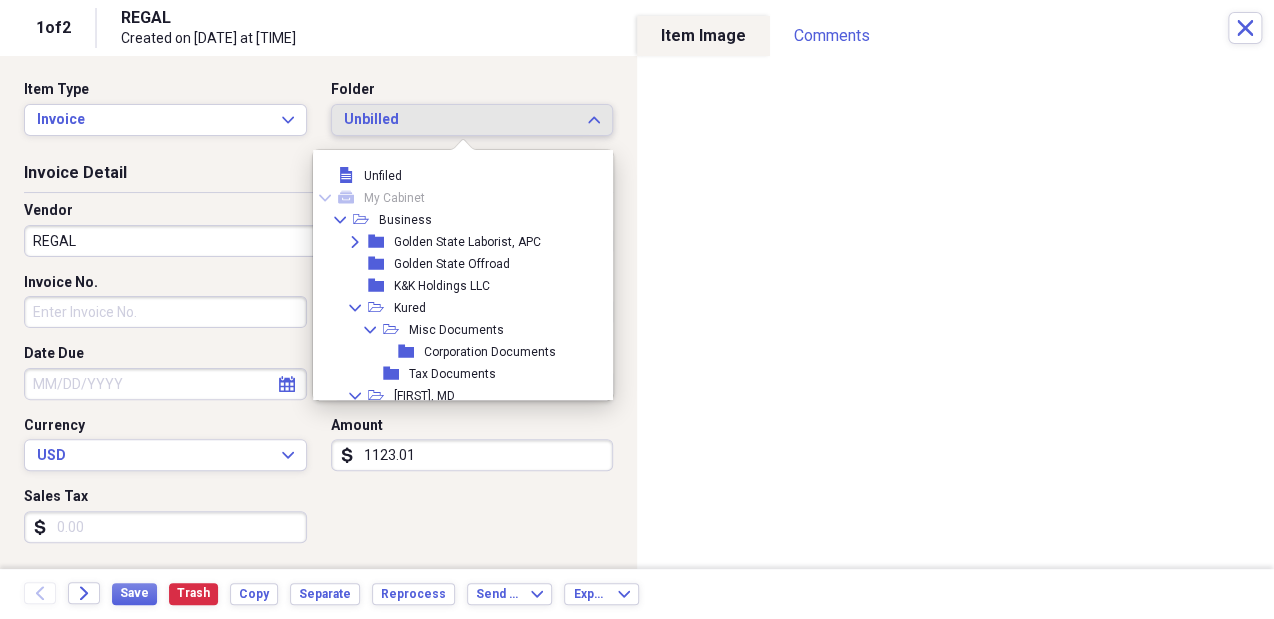 scroll, scrollTop: 215, scrollLeft: 0, axis: vertical 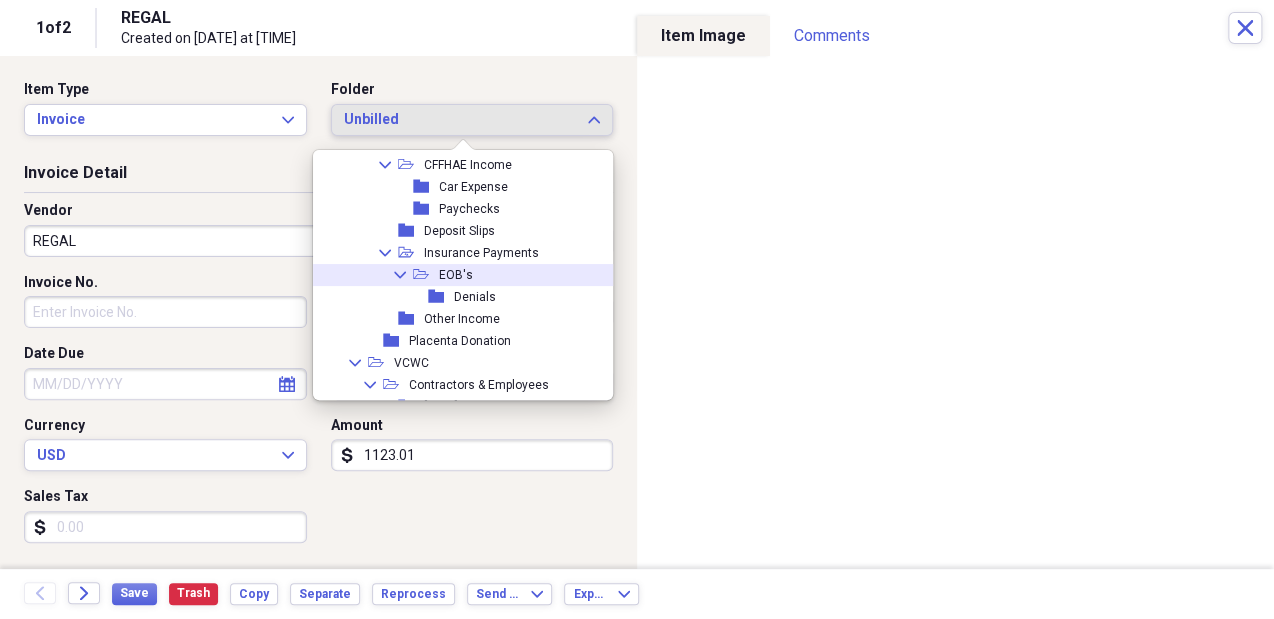 click on "Collapse open-folder EOB's" at bounding box center [458, 275] 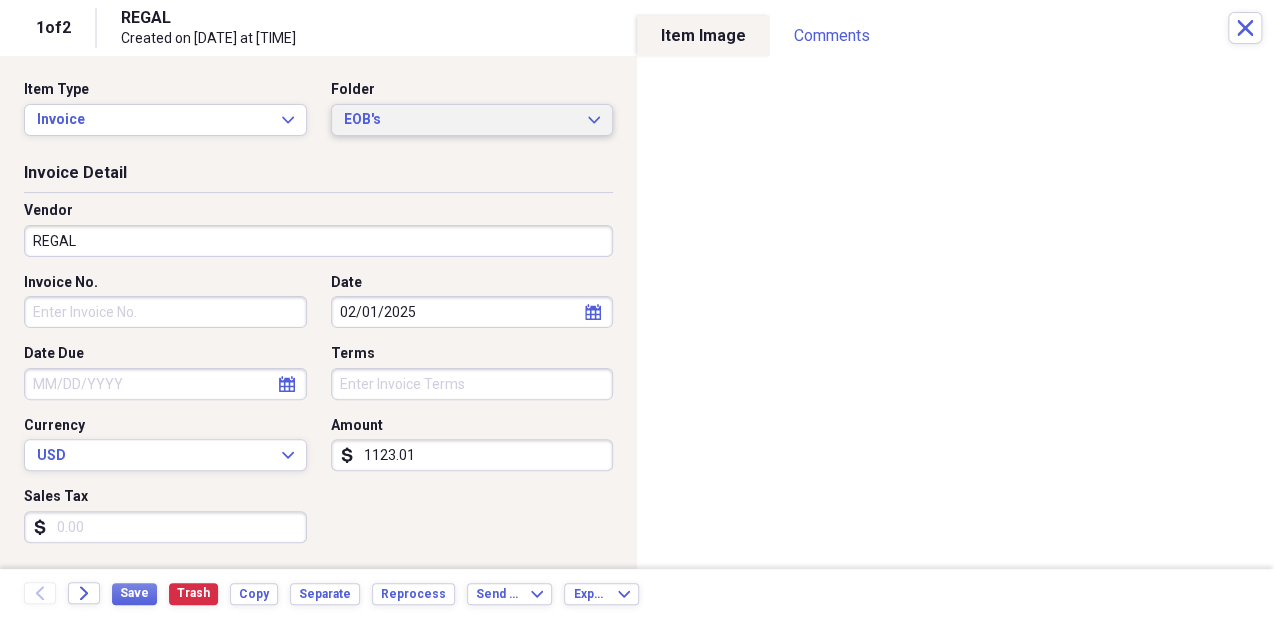 click on "EOB's" at bounding box center (460, 120) 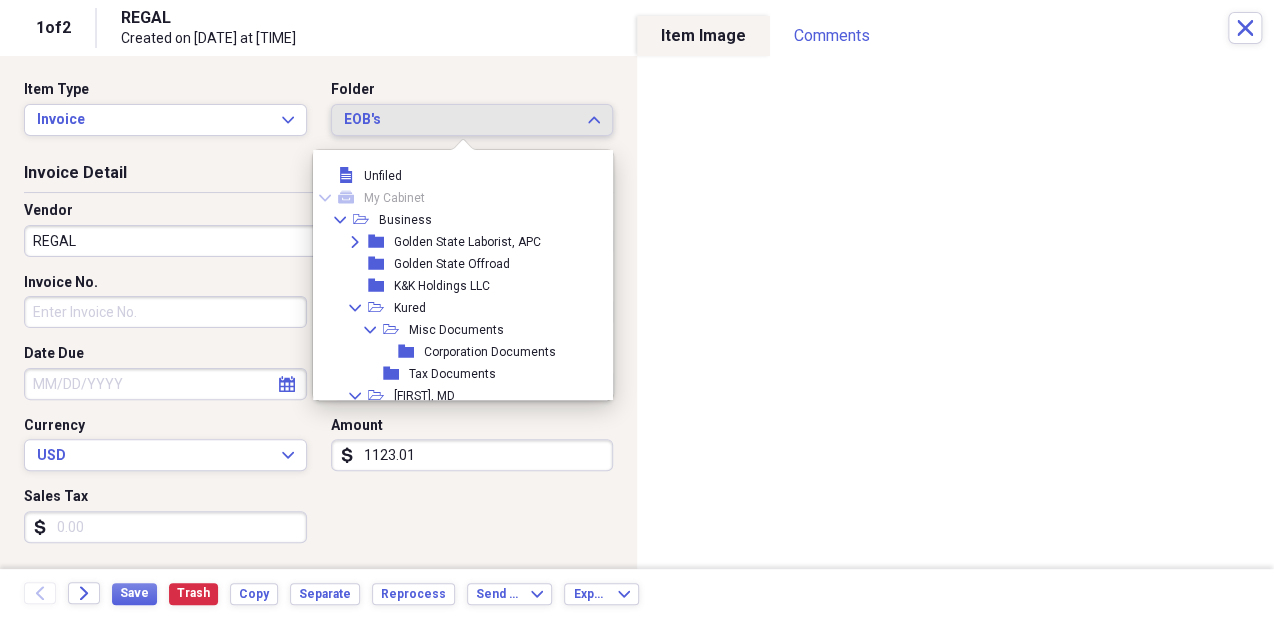 scroll, scrollTop: 808, scrollLeft: 0, axis: vertical 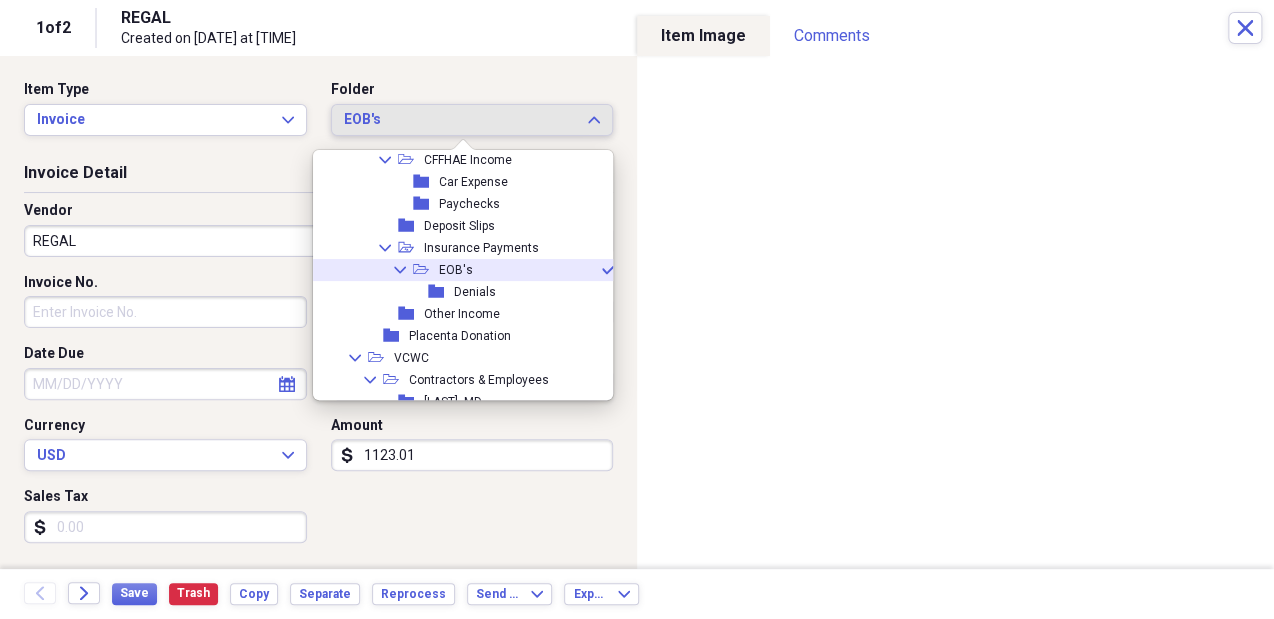 click on "EOB's" at bounding box center (460, 120) 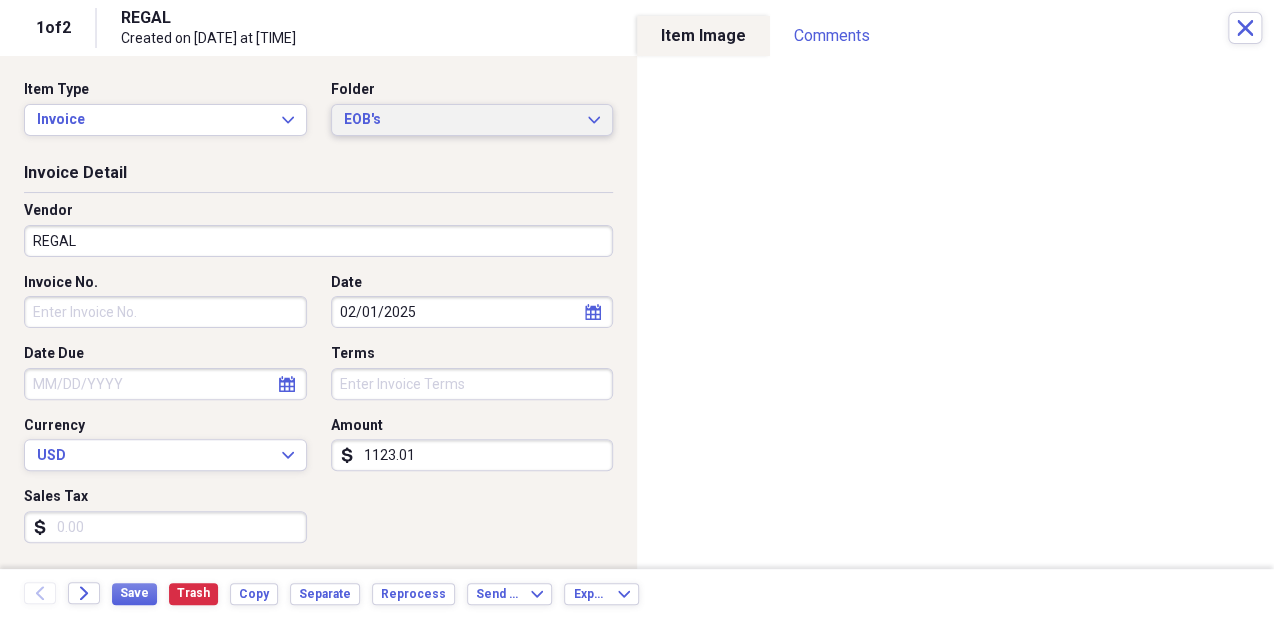 click on "Expand" 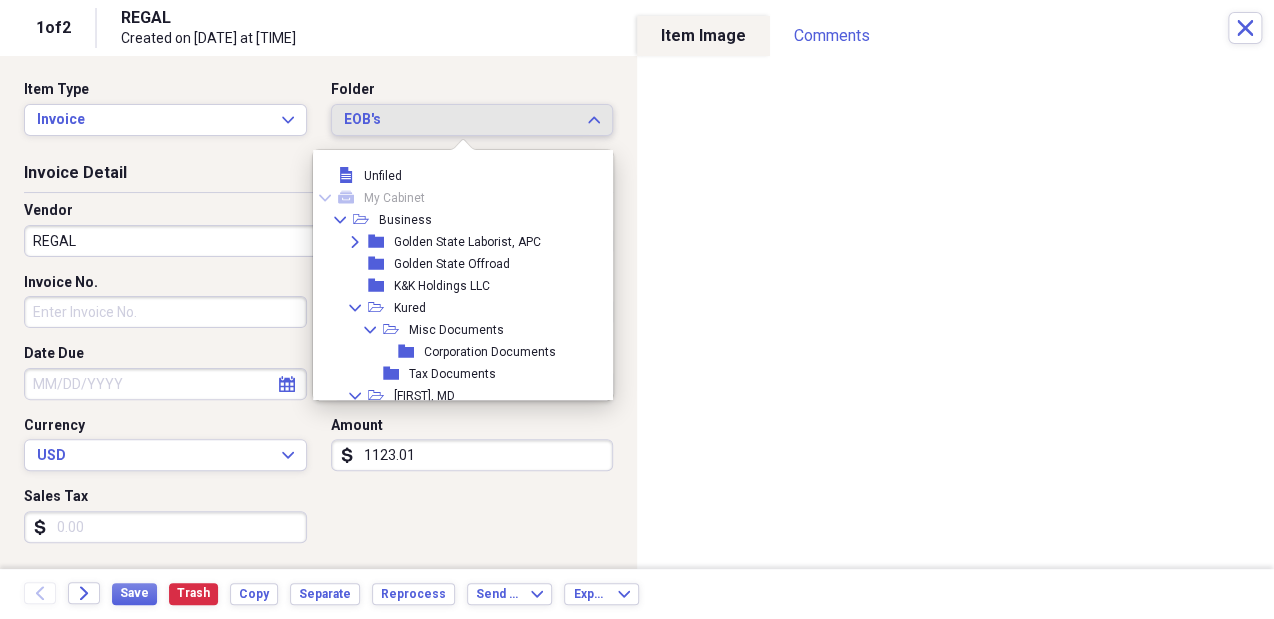 scroll, scrollTop: 808, scrollLeft: 0, axis: vertical 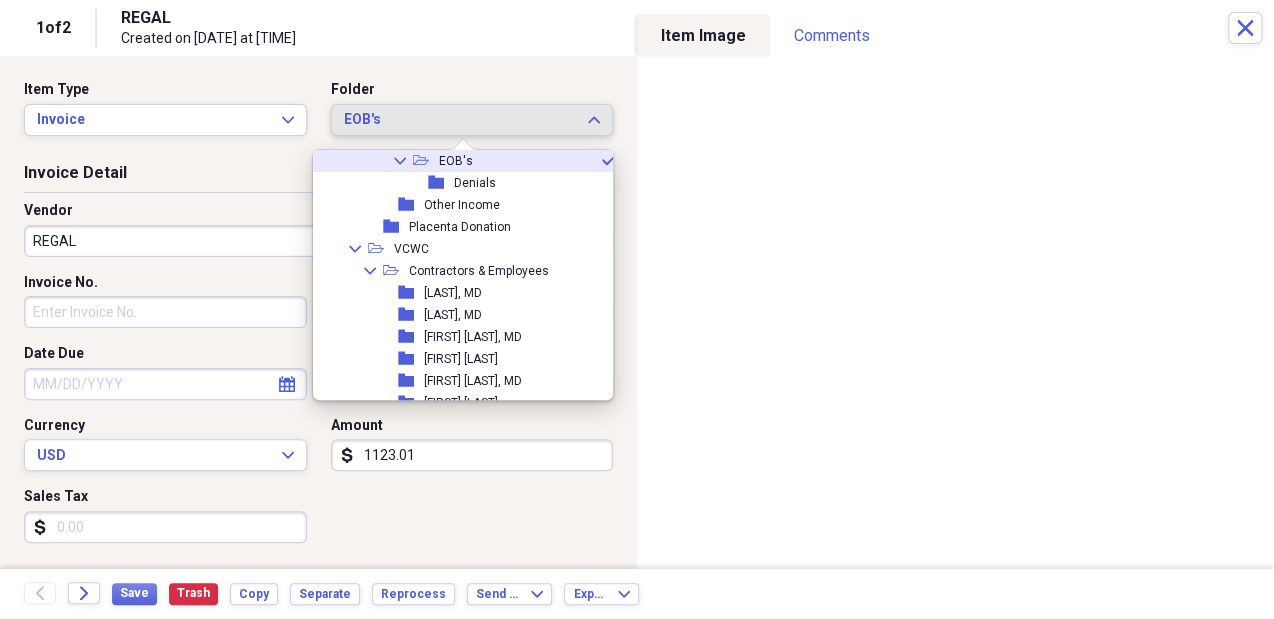 click on "Collapse open-folder EOB's   check" at bounding box center [458, 161] 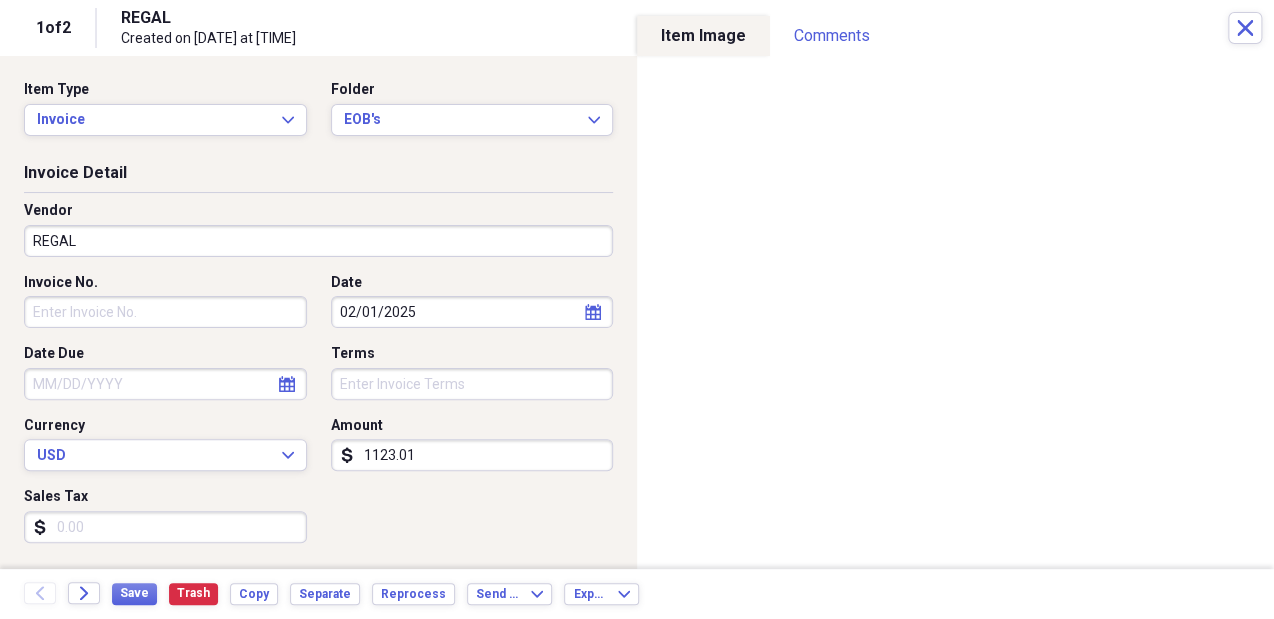 click on "Invoice Detail" at bounding box center [318, 177] 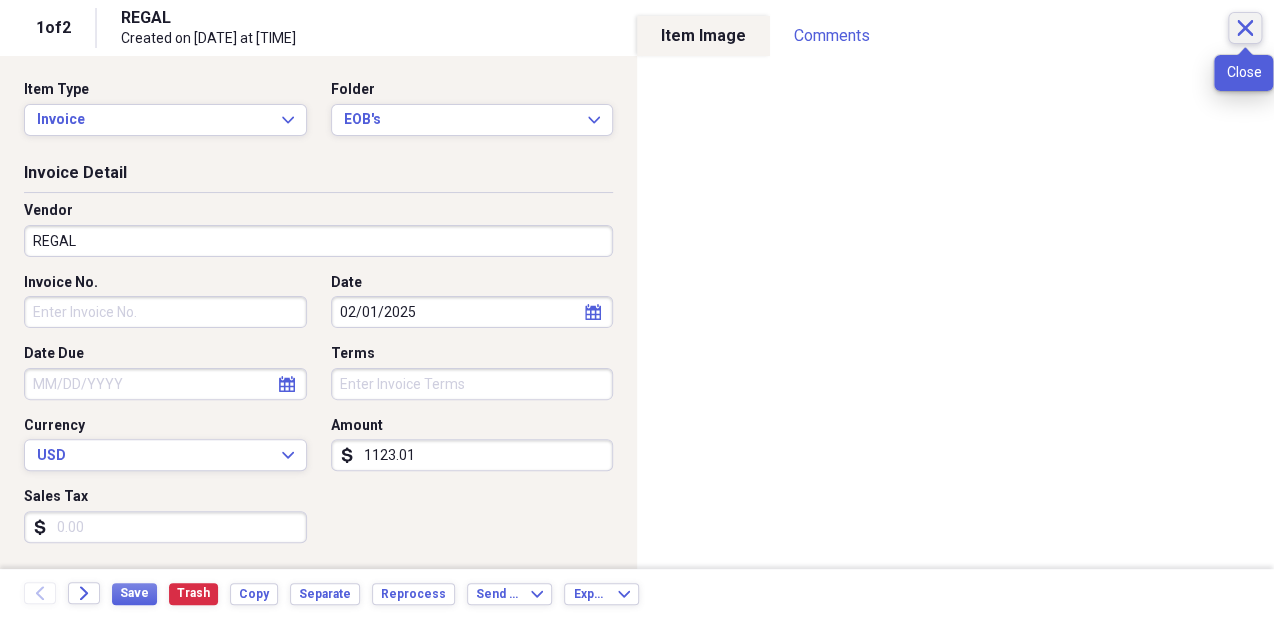 click on "Close" 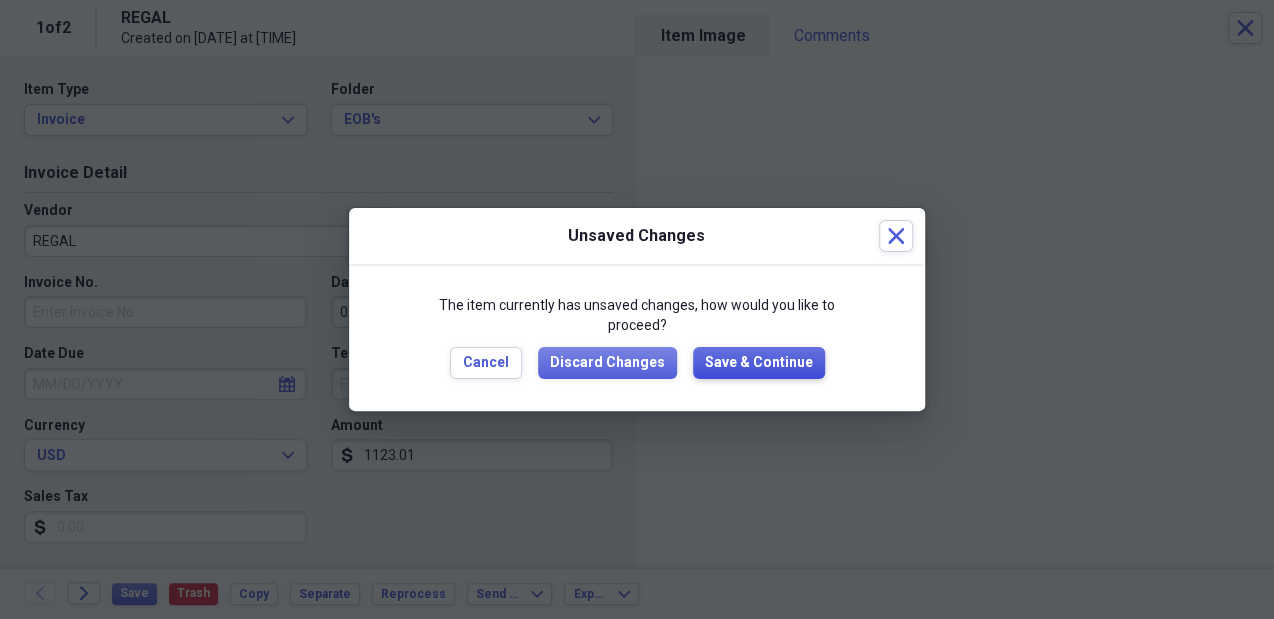 click on "Save & Continue" at bounding box center (759, 363) 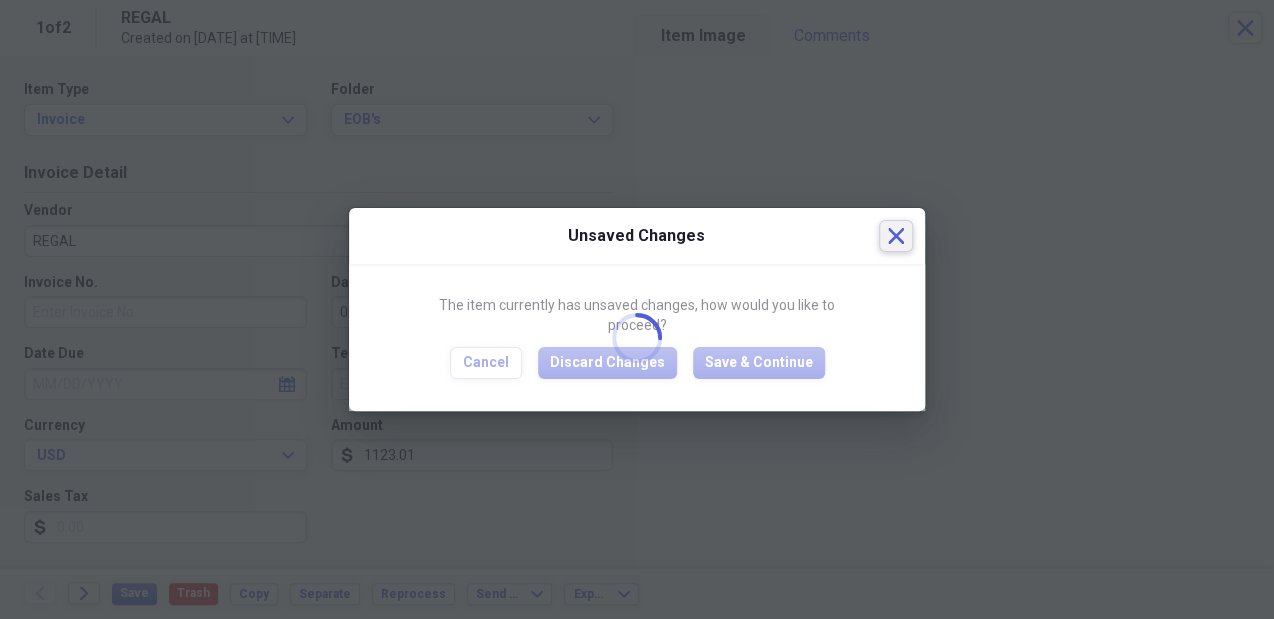click on "Close" at bounding box center (896, 236) 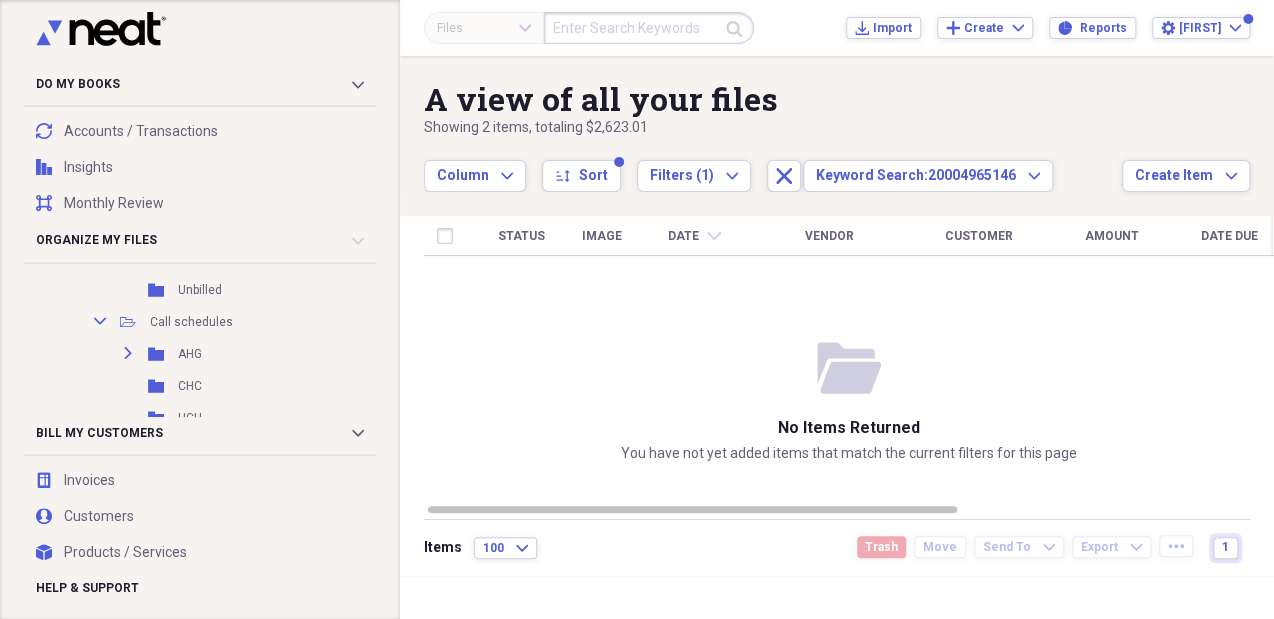 scroll, scrollTop: 789, scrollLeft: 0, axis: vertical 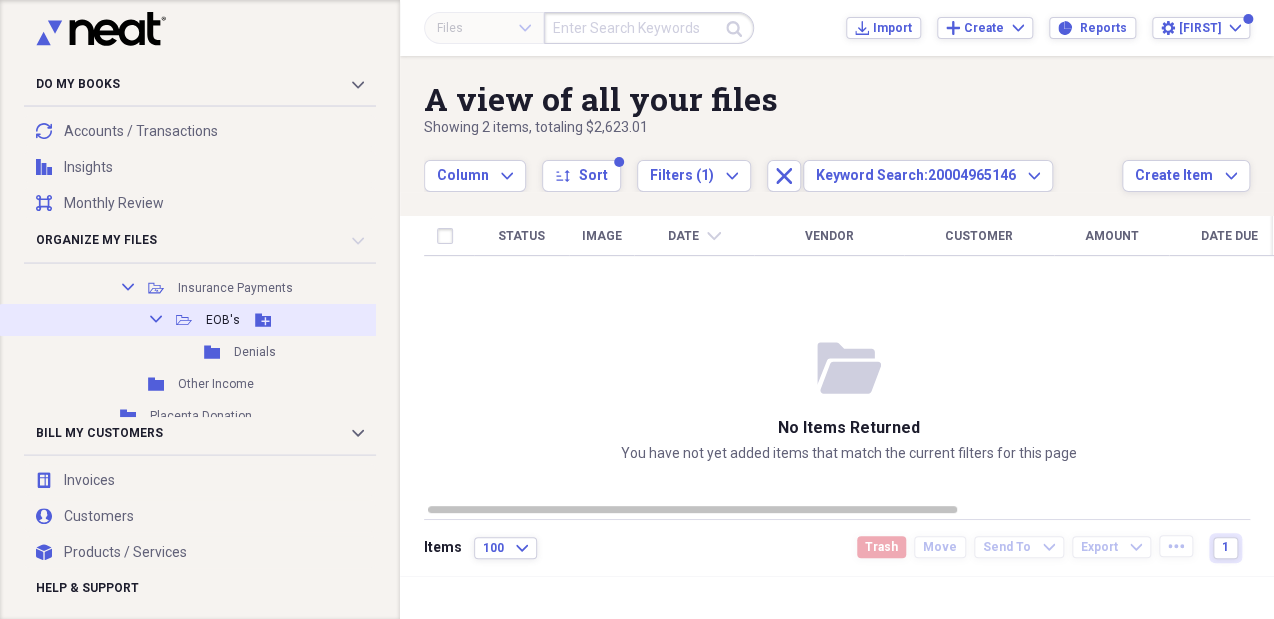 click on "EOB's" at bounding box center [223, 320] 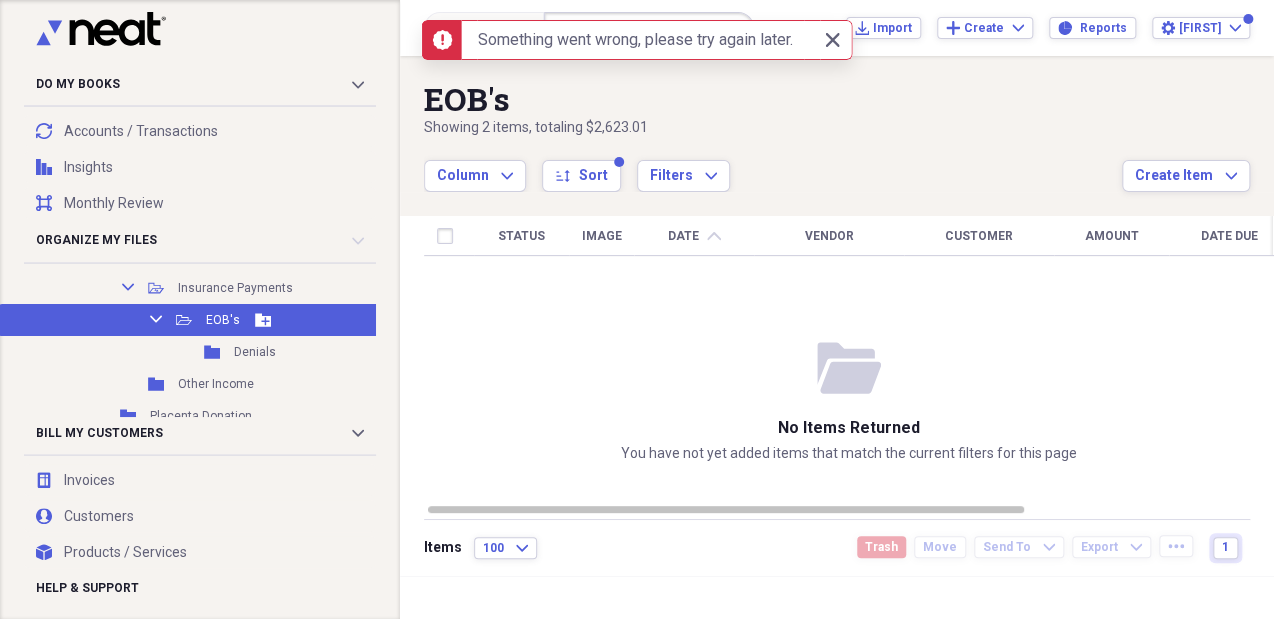 click on "EOB's" at bounding box center (223, 320) 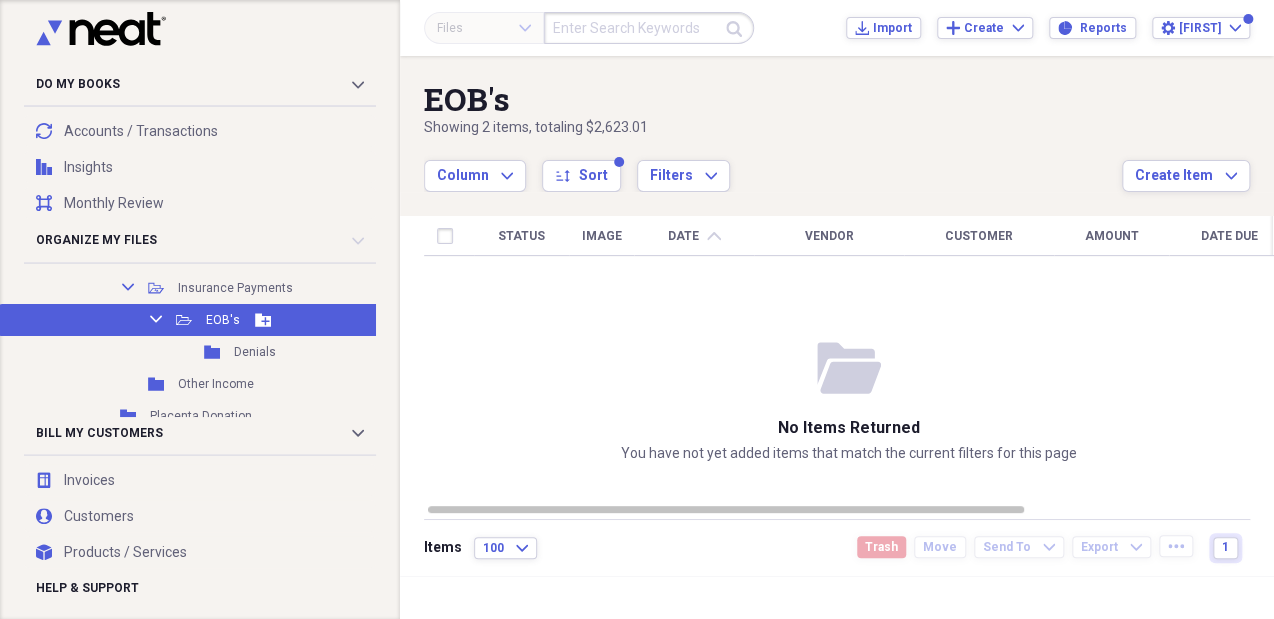 click on "EOB's" at bounding box center [223, 320] 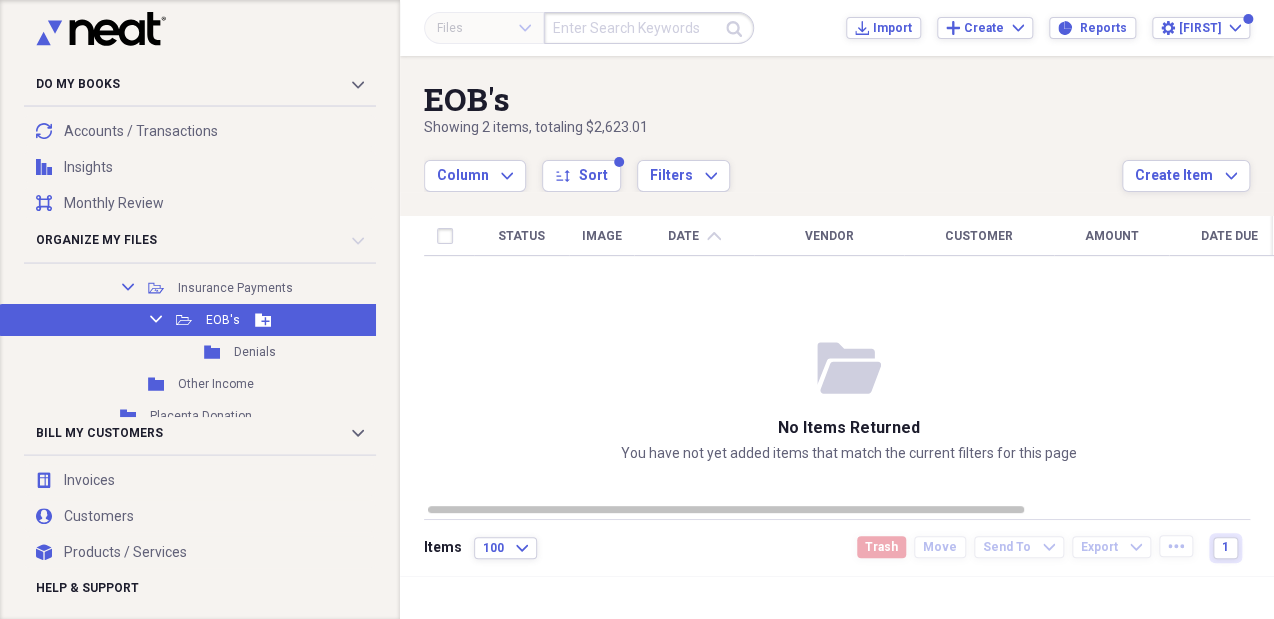 click on "EOB's" at bounding box center (223, 320) 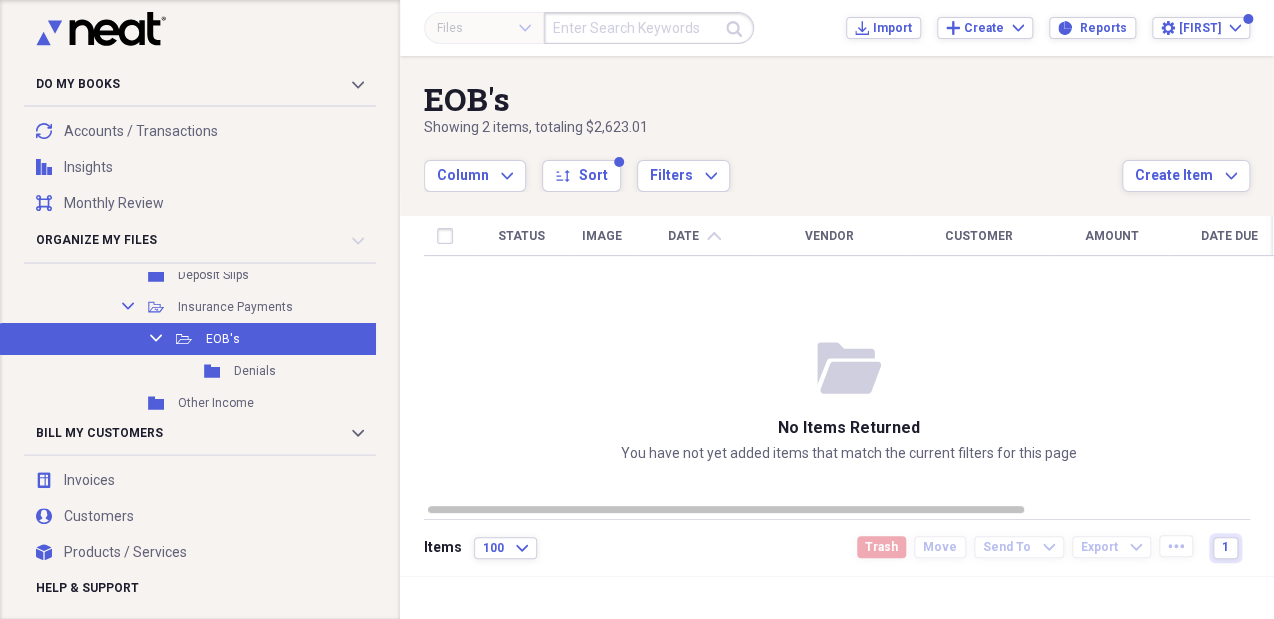 scroll, scrollTop: 1248, scrollLeft: 0, axis: vertical 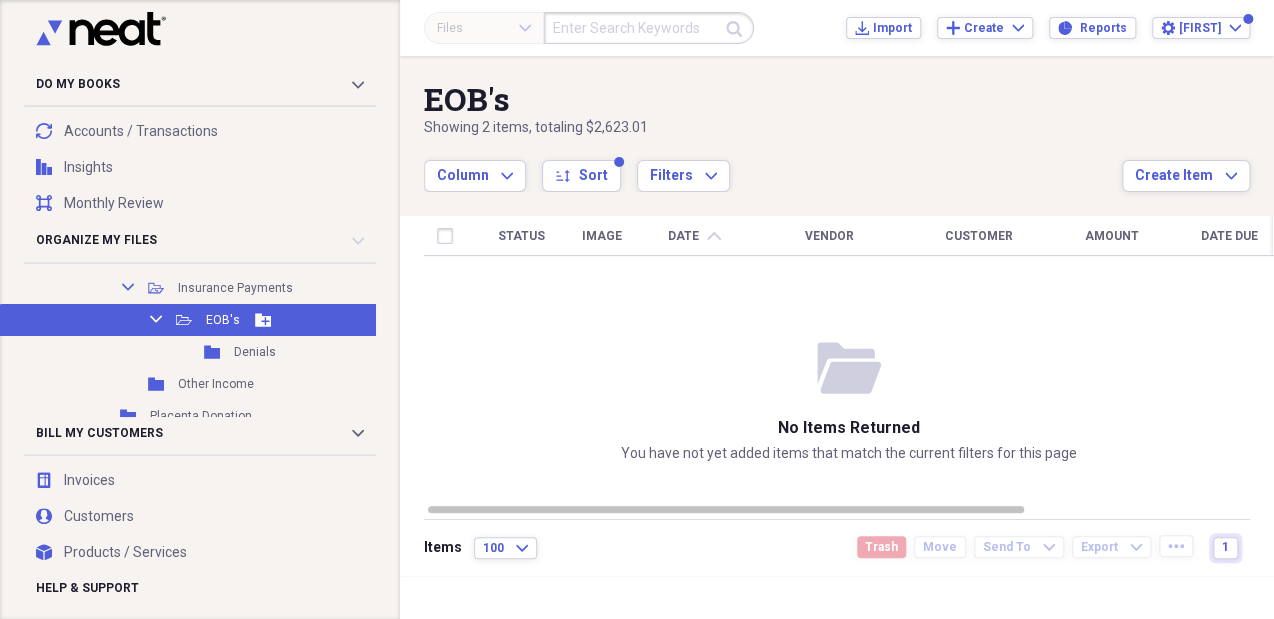 click on "EOB's" at bounding box center [223, 320] 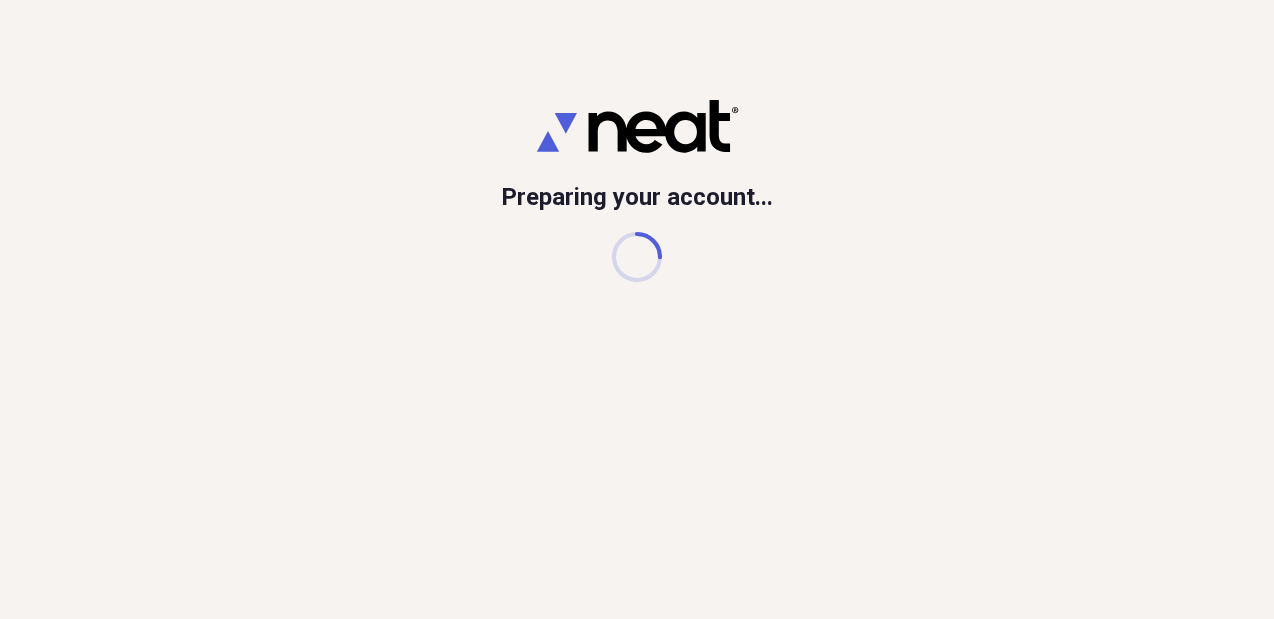 scroll, scrollTop: 0, scrollLeft: 0, axis: both 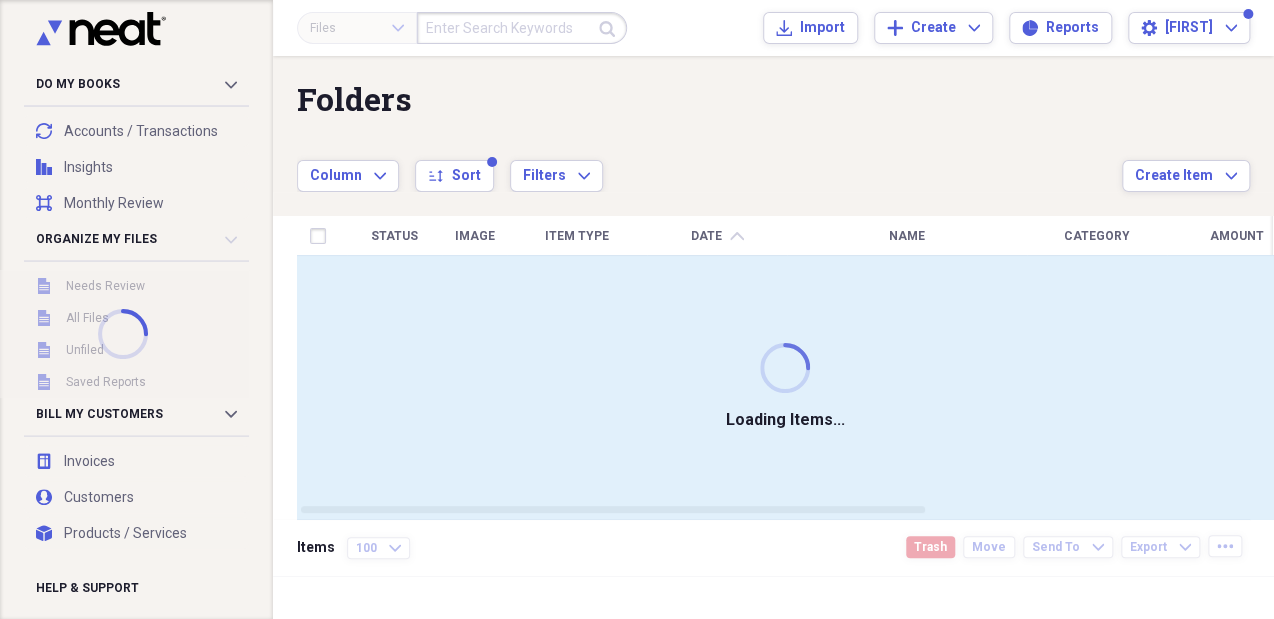 drag, startPoint x: 485, startPoint y: 52, endPoint x: 485, endPoint y: 136, distance: 84 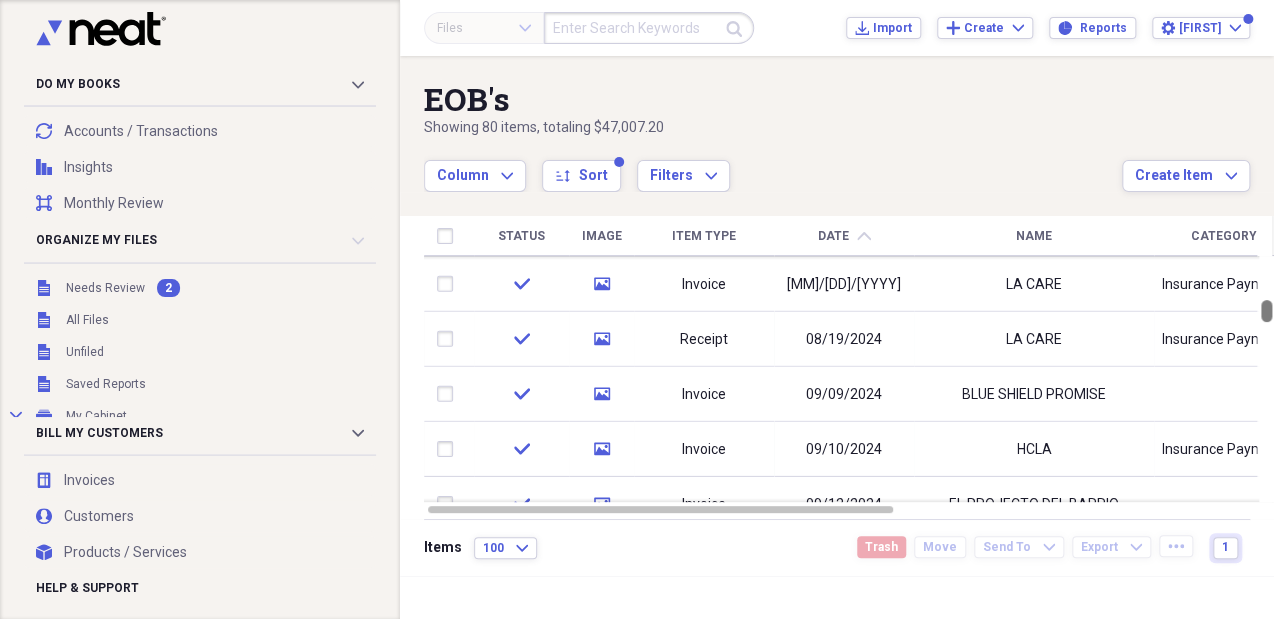 drag, startPoint x: 1272, startPoint y: 264, endPoint x: 1271, endPoint y: 304, distance: 40.012497 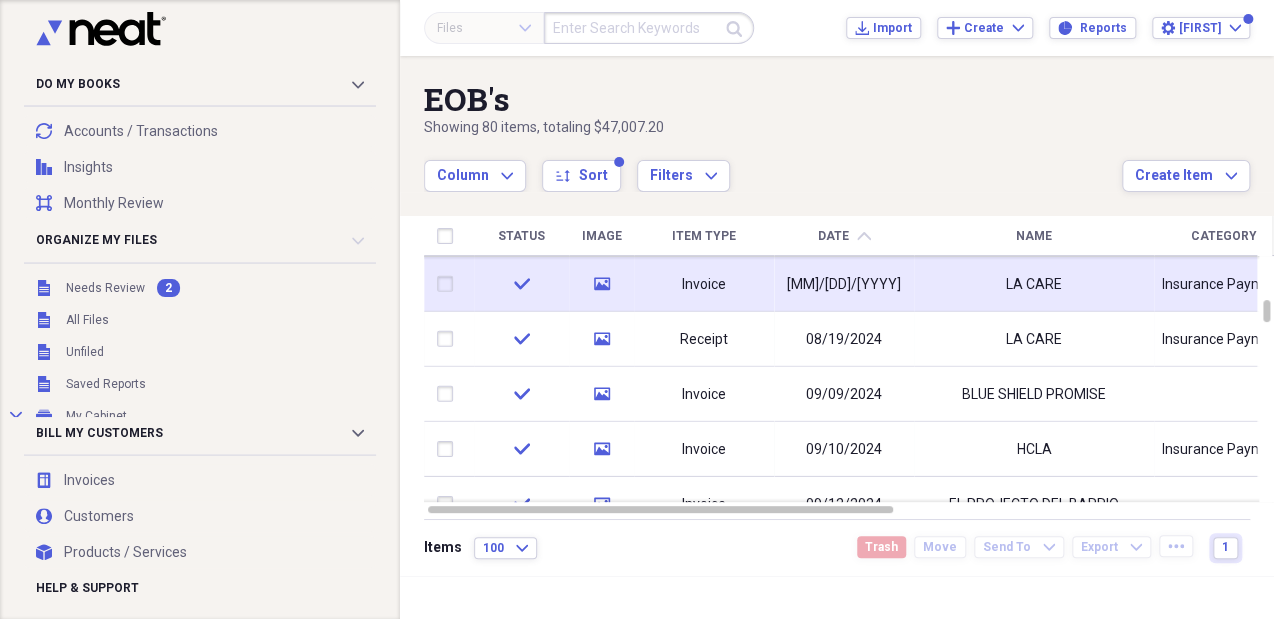 click on "LA CARE" at bounding box center [1034, 284] 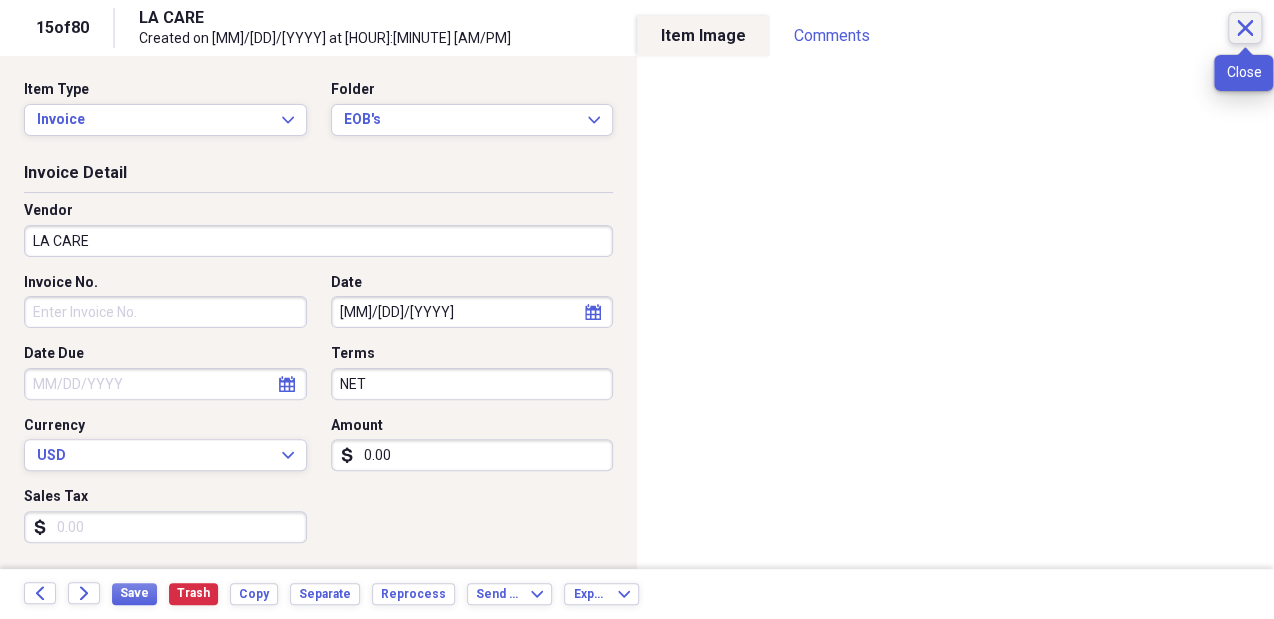 click on "Close" 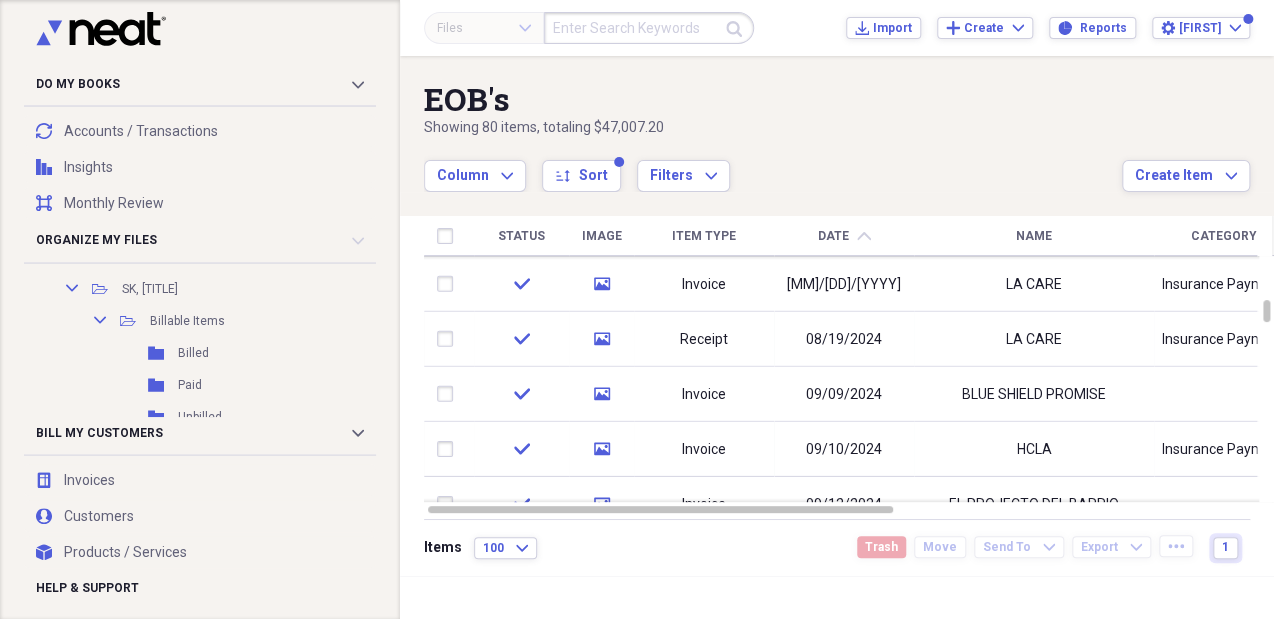 scroll, scrollTop: 352, scrollLeft: 0, axis: vertical 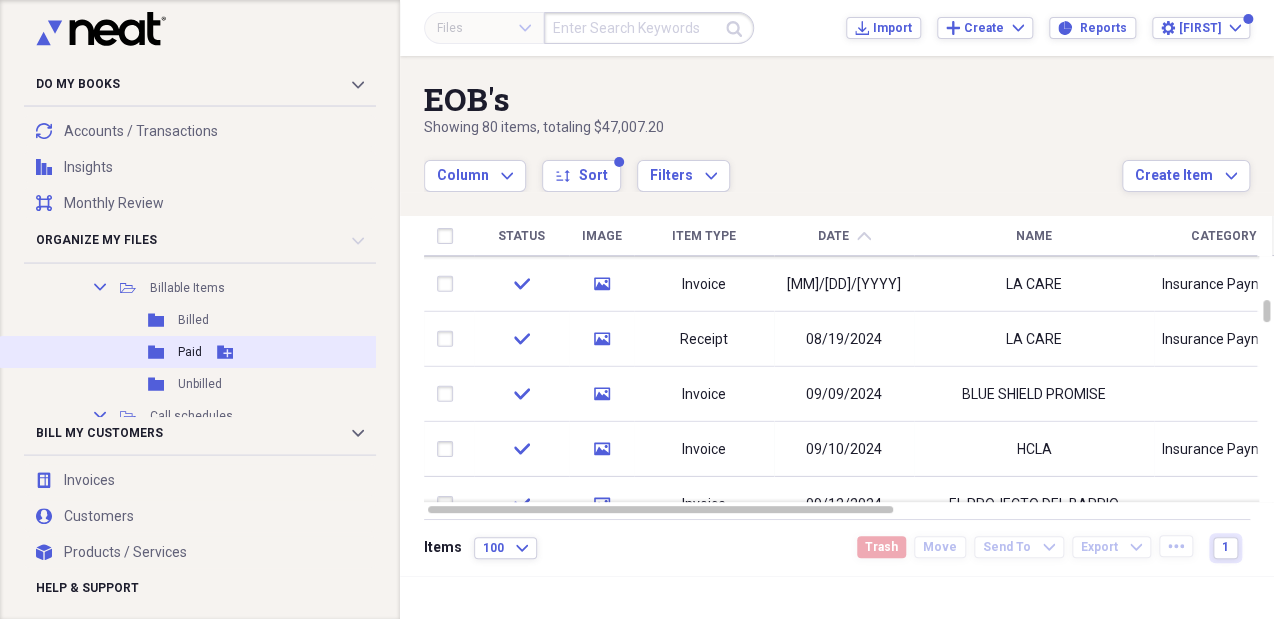 click on "Paid" at bounding box center [190, 352] 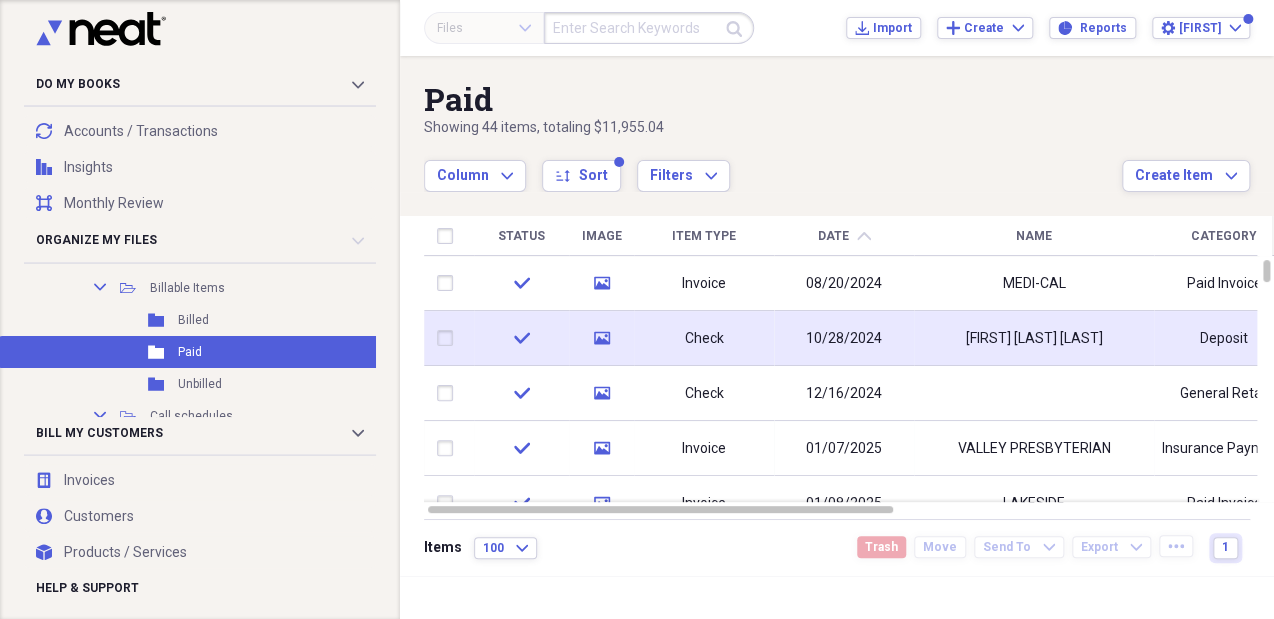 click on "10/28/2024" at bounding box center (844, 339) 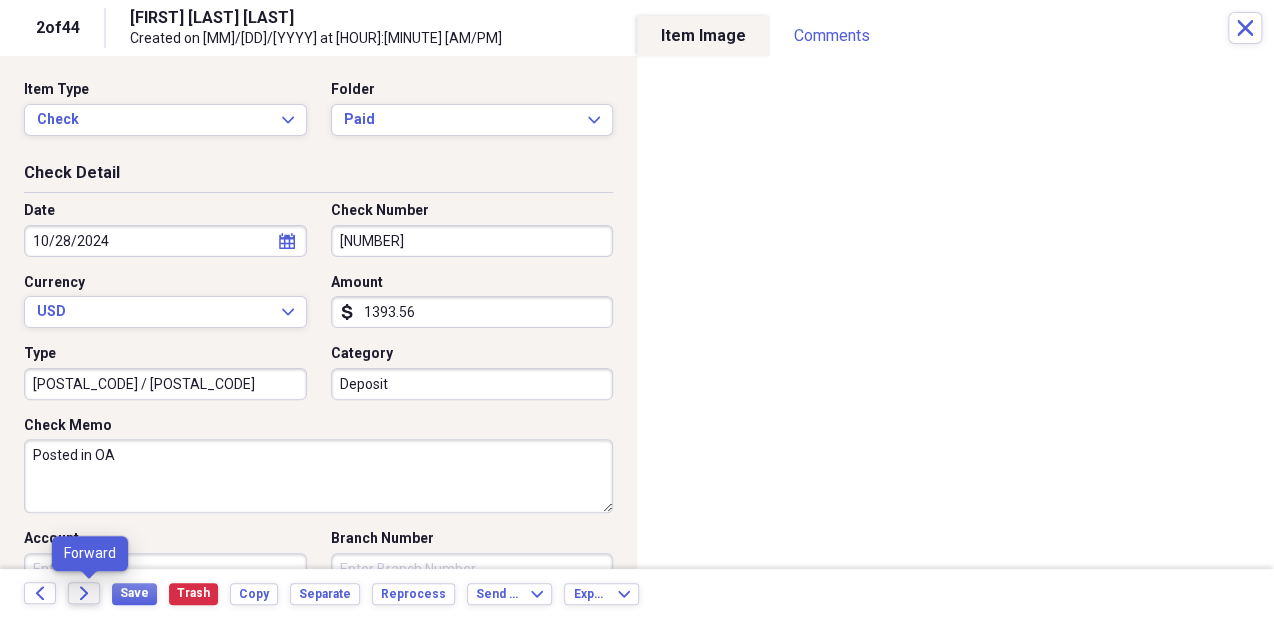 click on "Forward" 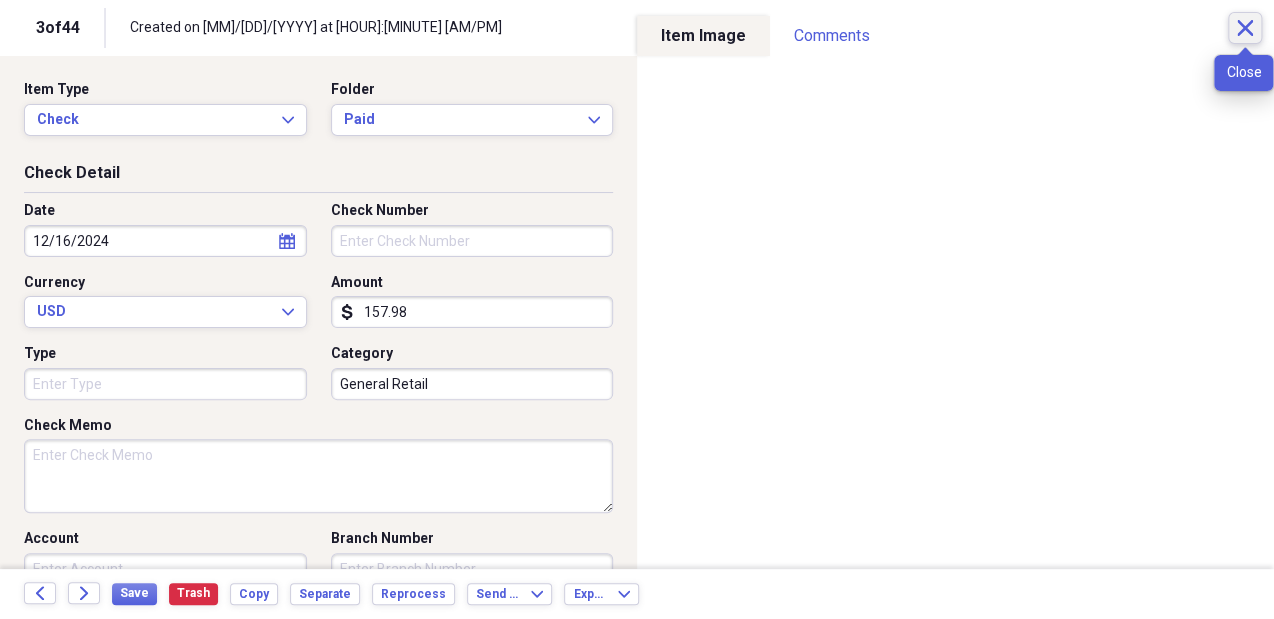 click on "Close" 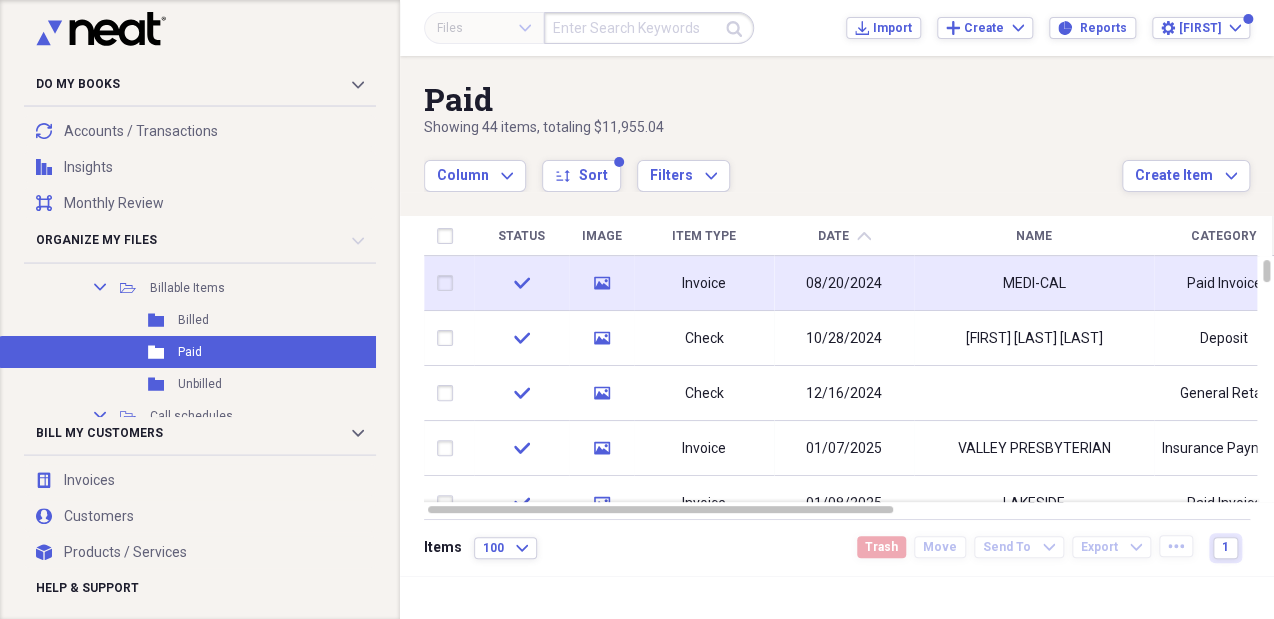 click on "MEDI-CAL" at bounding box center [1034, 283] 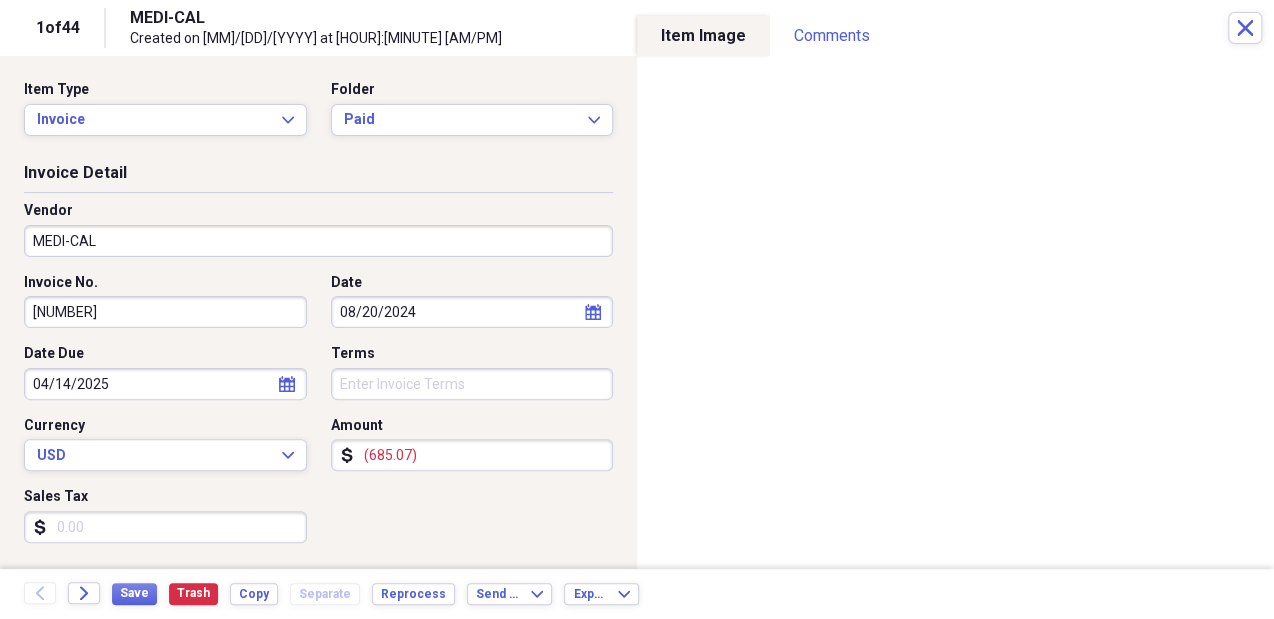 click on "Invoice Detail Vendor MEDI-CAL Invoice No. [NUMBER] Date [MM]/[DD]/[YYYY] calendar Calendar Date Due [MM]/[DD]/[YYYY] calendar Calendar Terms Currency USD Expand Amount dollar-sign ([NUMBER]) Sales Tax dollar-sign" at bounding box center [318, 365] 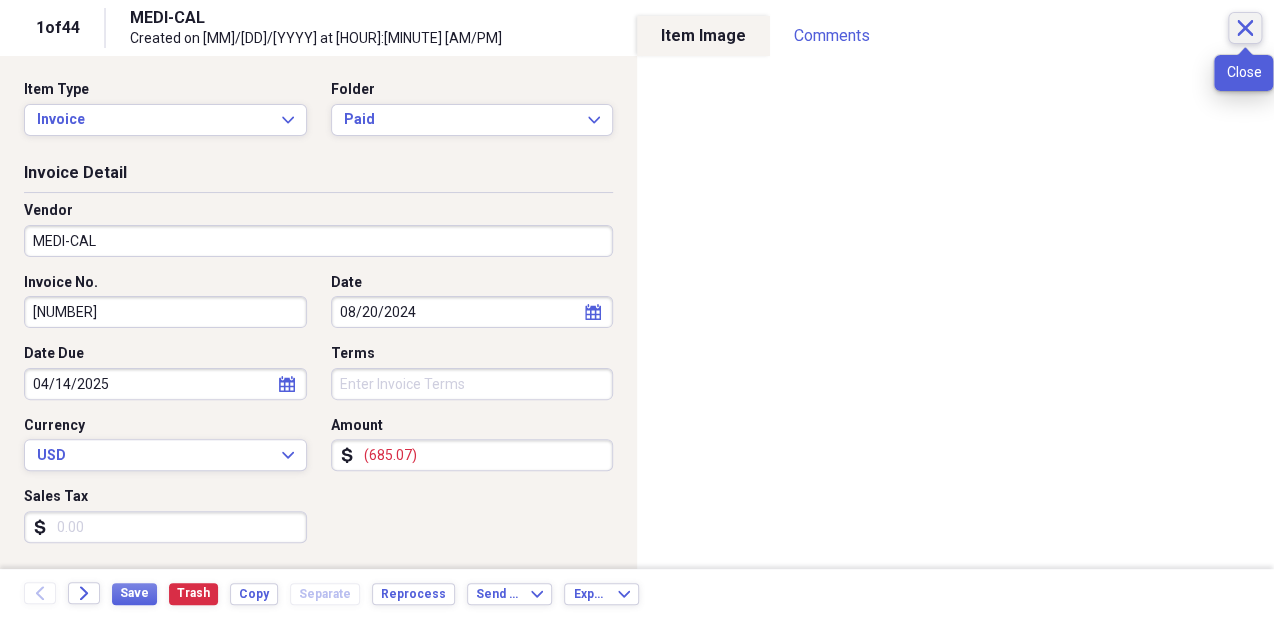 click on "Close" 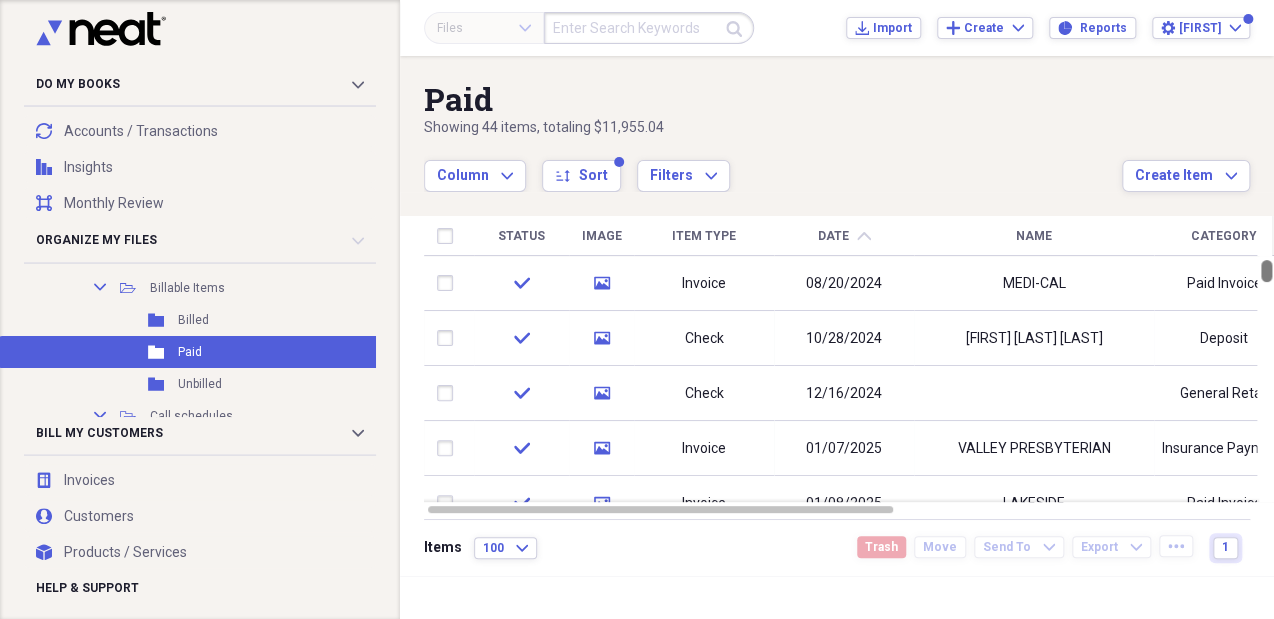 drag, startPoint x: 1265, startPoint y: 269, endPoint x: 1276, endPoint y: 180, distance: 89.6772 